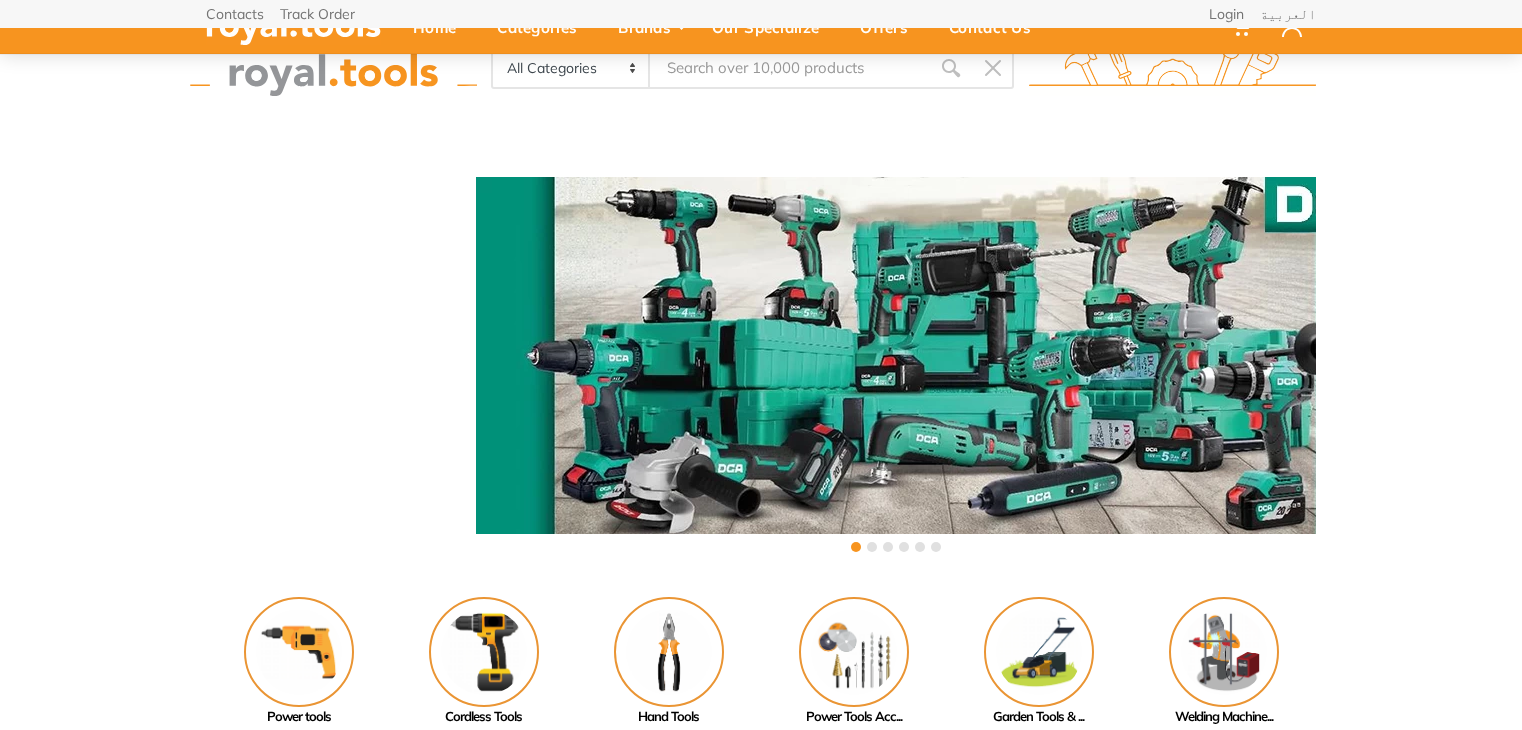 scroll, scrollTop: 2600, scrollLeft: 0, axis: vertical 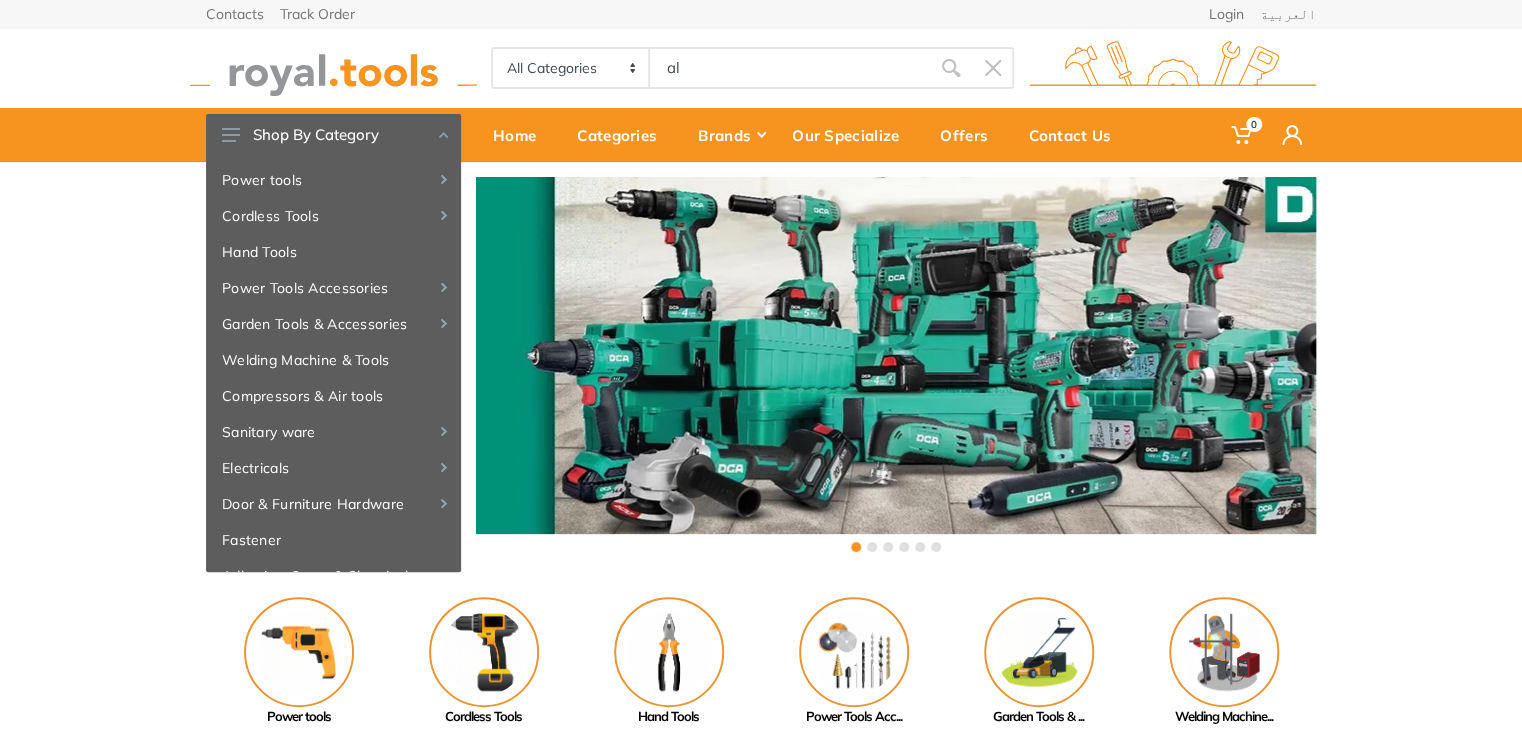 type on "al" 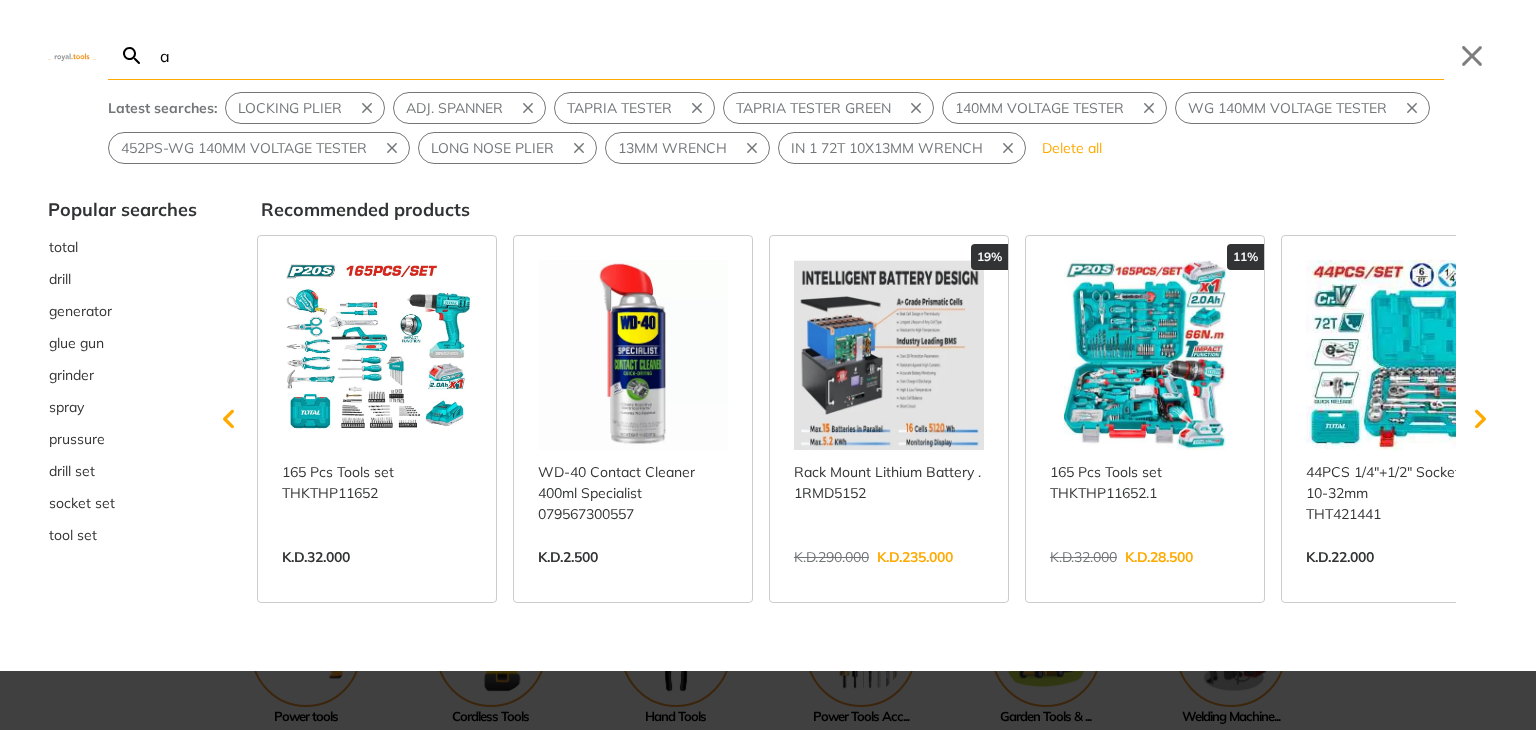 type on "a" 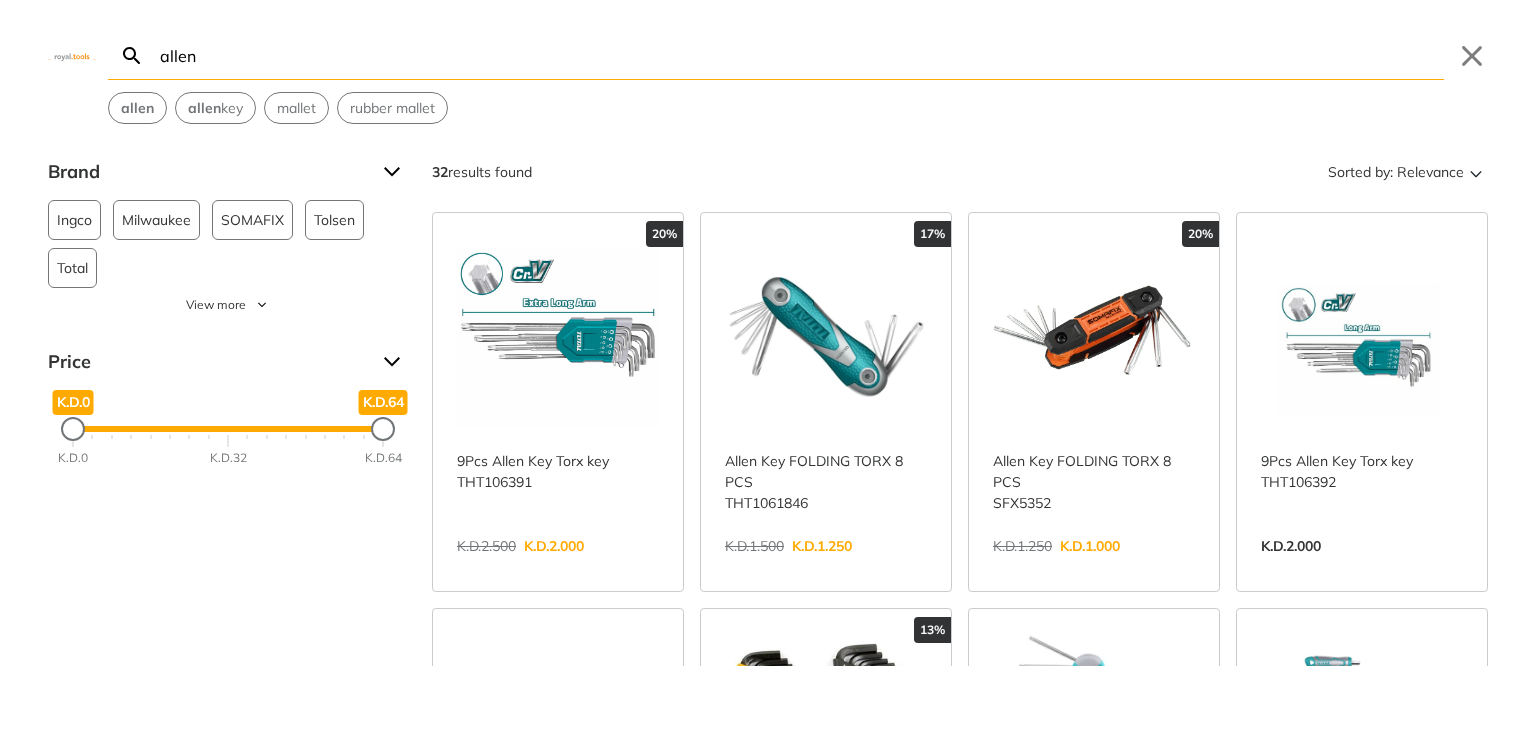 type on "allen" 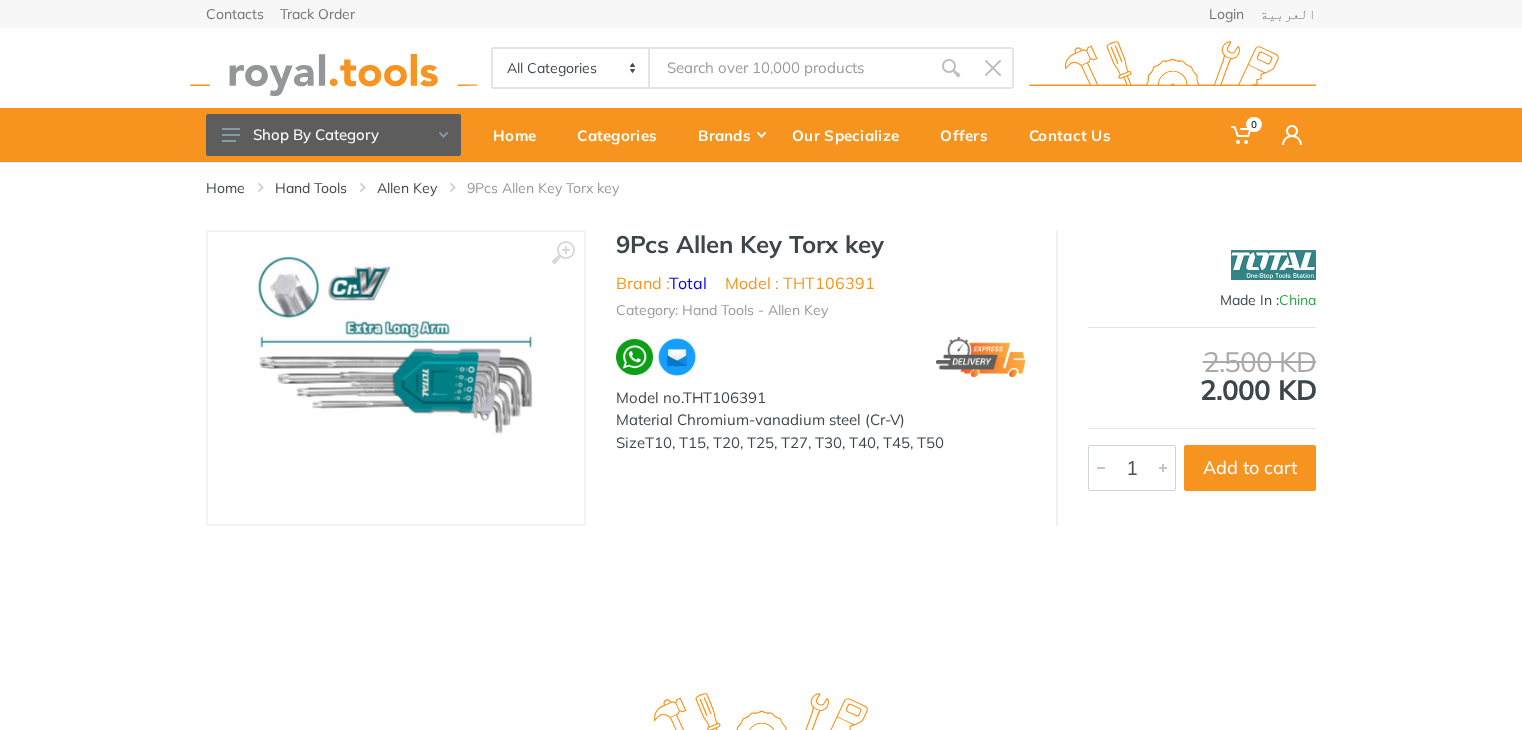scroll, scrollTop: 0, scrollLeft: 0, axis: both 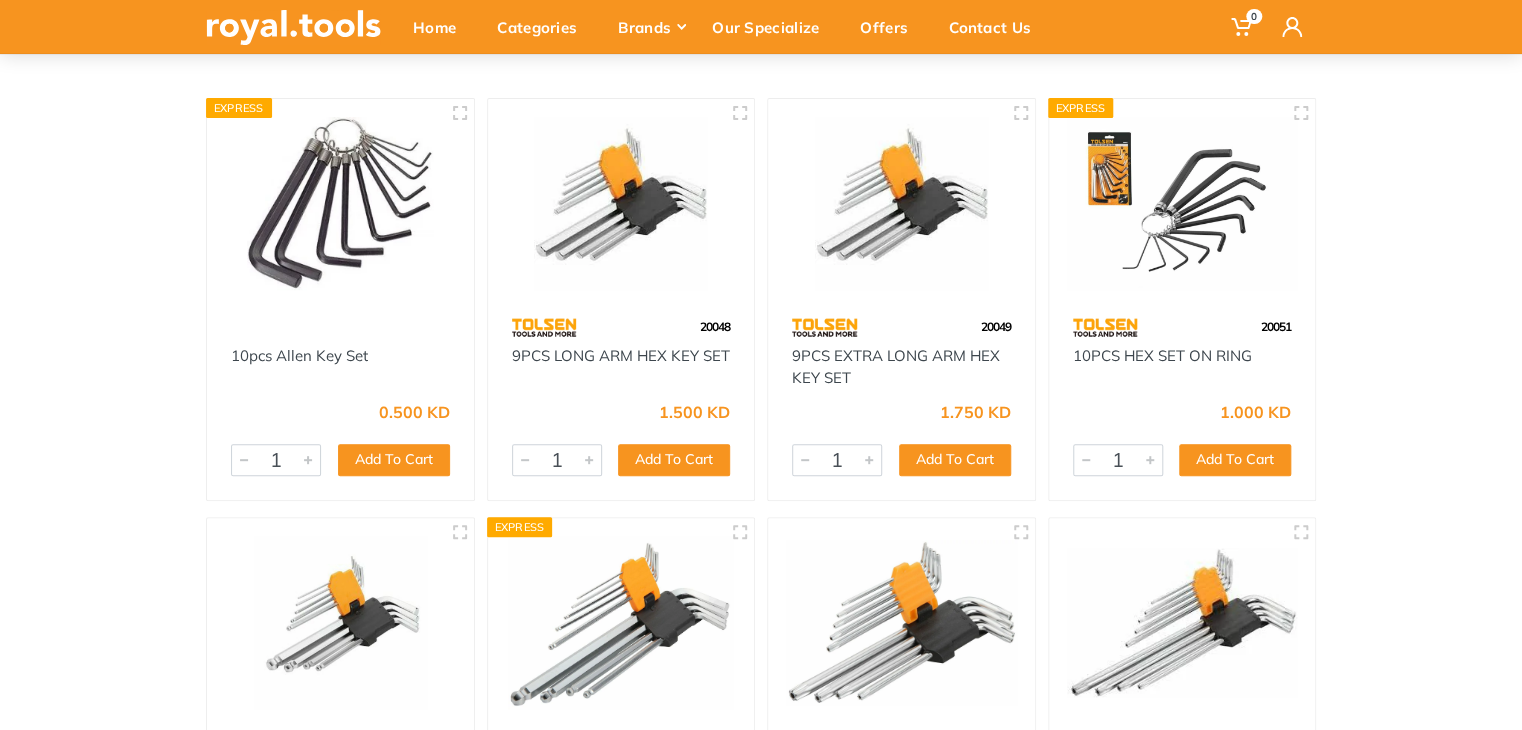 click at bounding box center [621, 203] 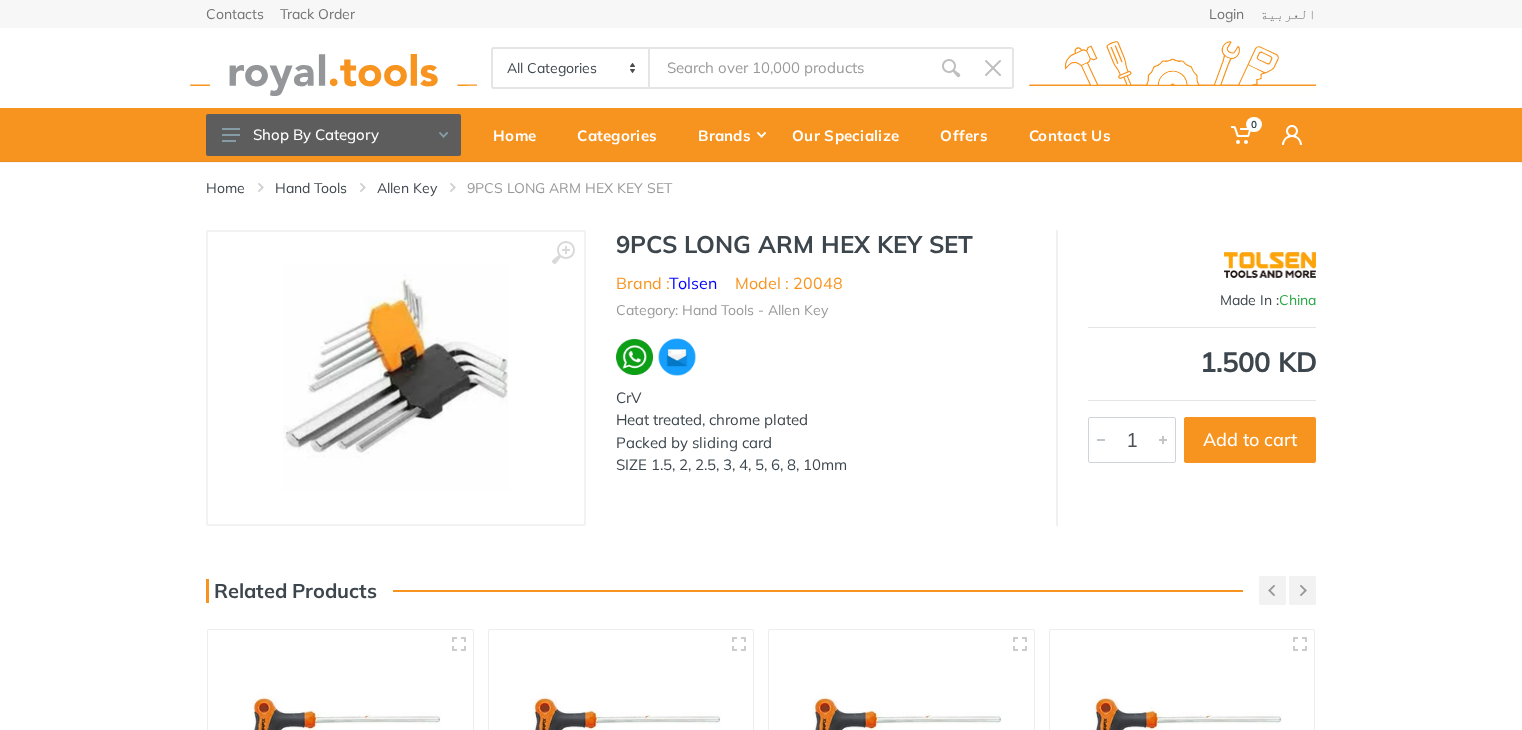 scroll, scrollTop: 0, scrollLeft: 0, axis: both 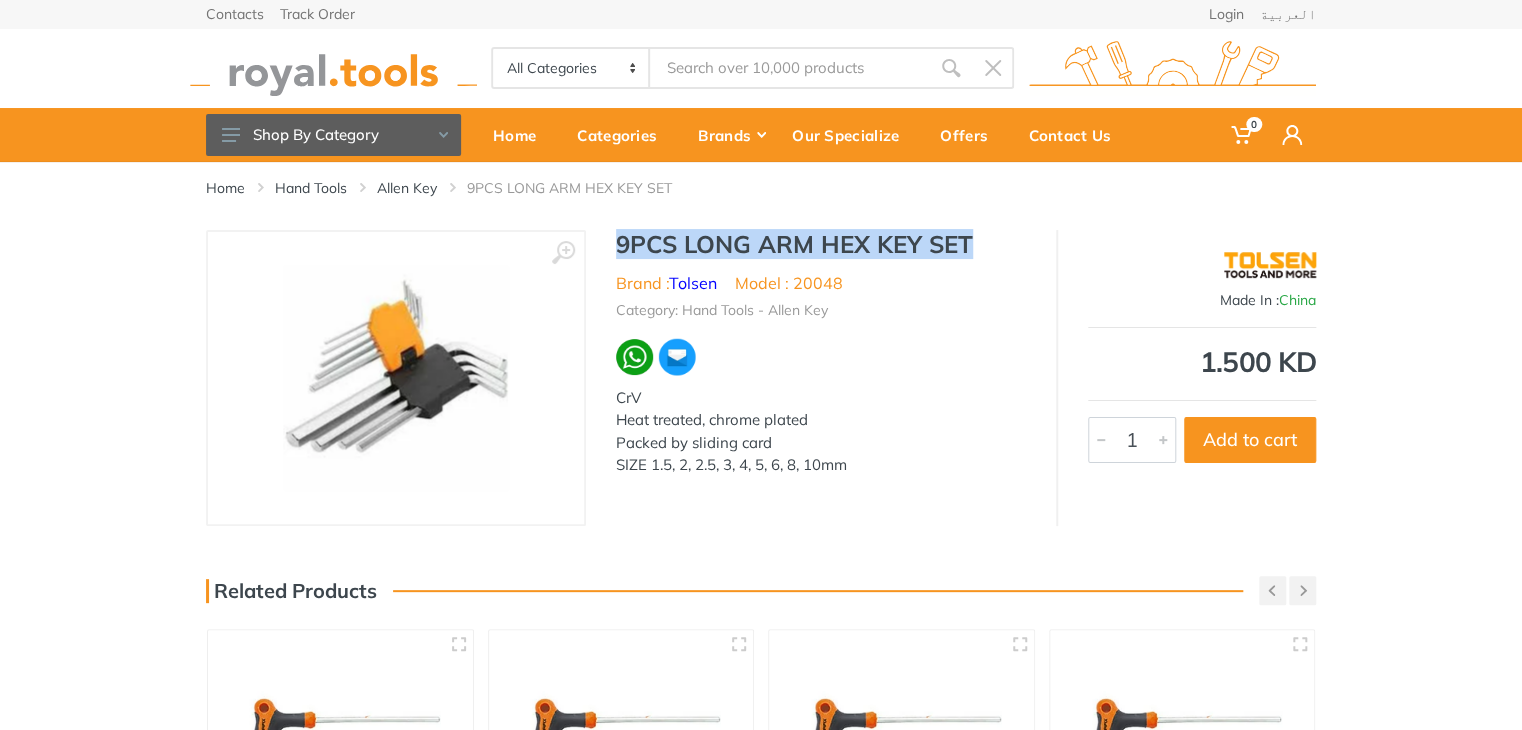 drag, startPoint x: 971, startPoint y: 253, endPoint x: 618, endPoint y: 249, distance: 353.02267 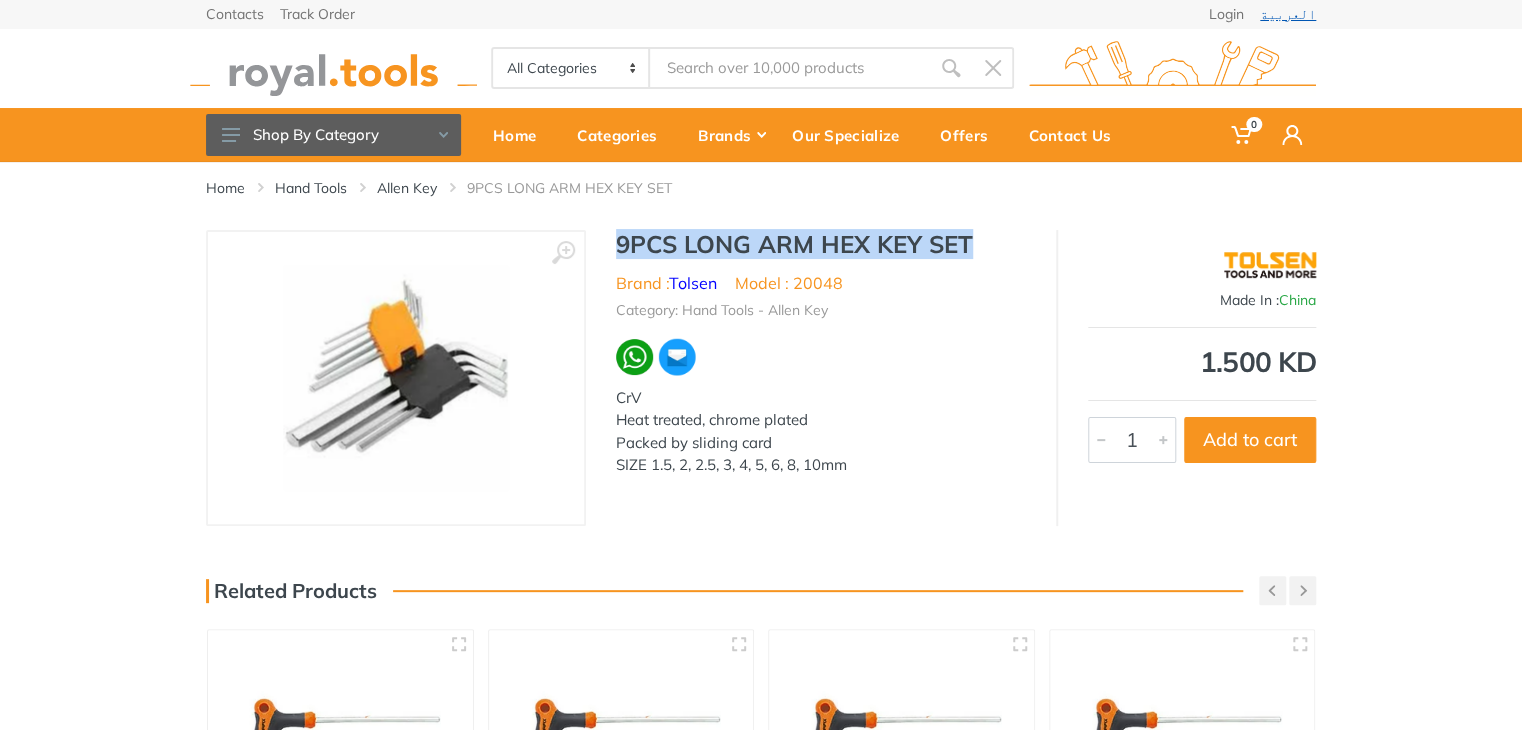 click on "العربية" at bounding box center (1288, 14) 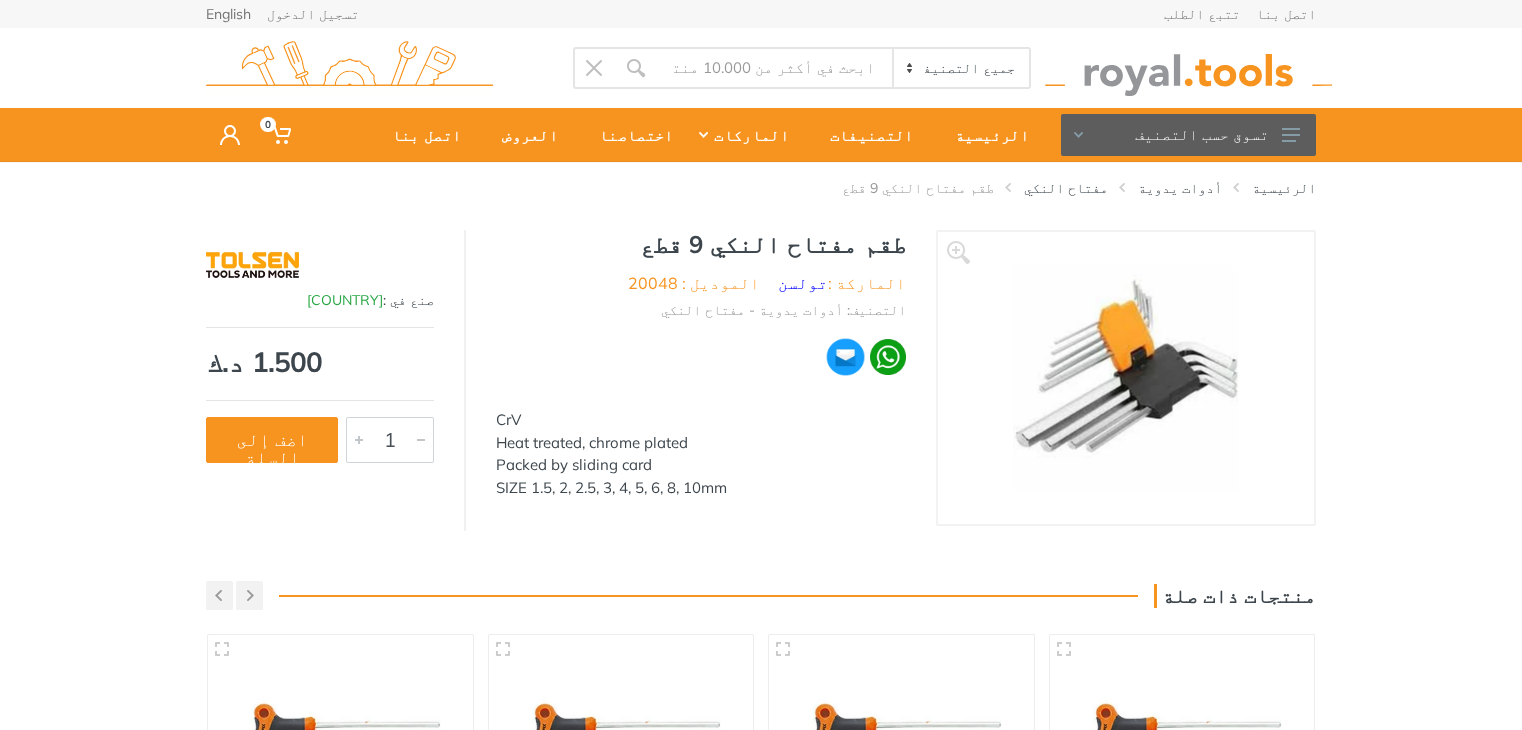 scroll, scrollTop: 0, scrollLeft: 0, axis: both 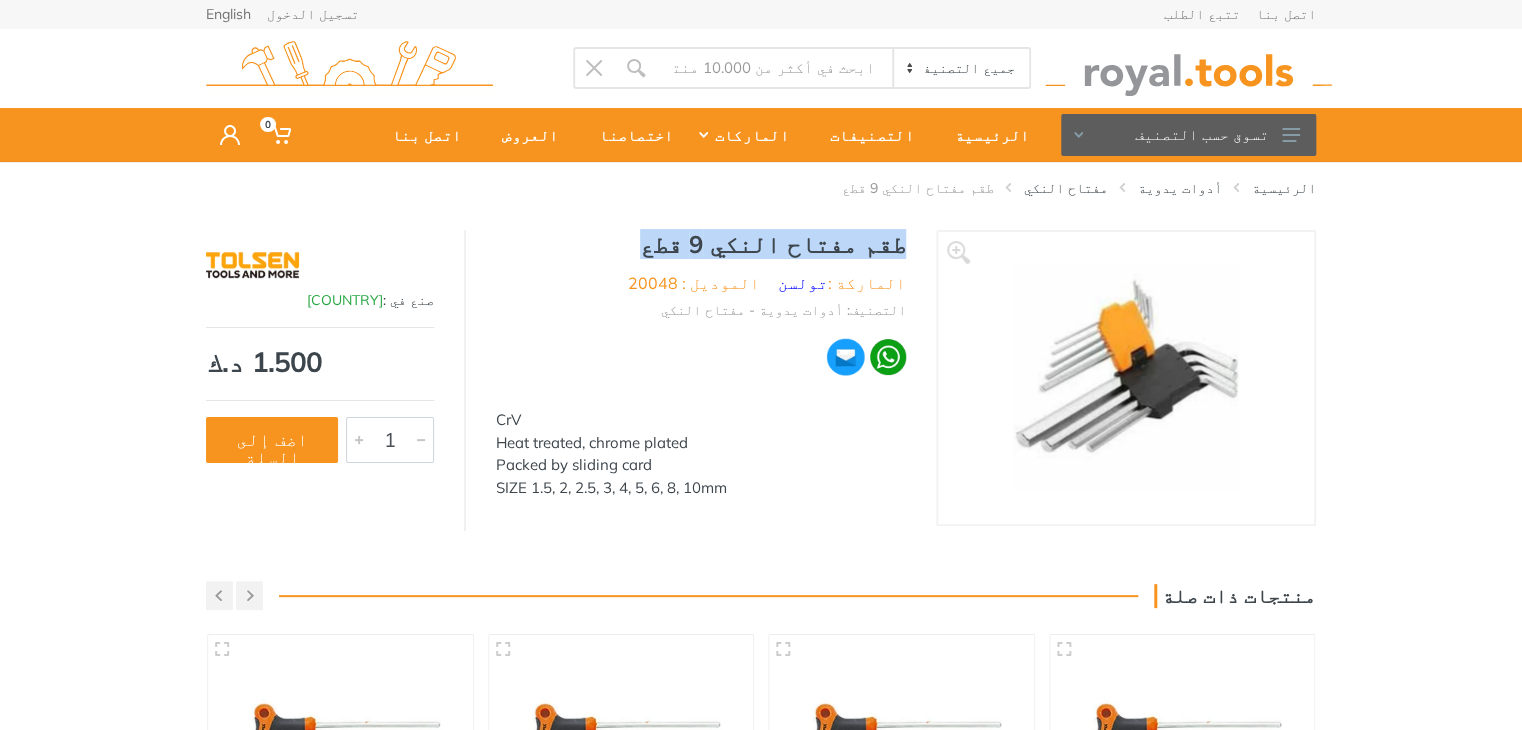 drag, startPoint x: 895, startPoint y: 244, endPoint x: 681, endPoint y: 238, distance: 214.08409 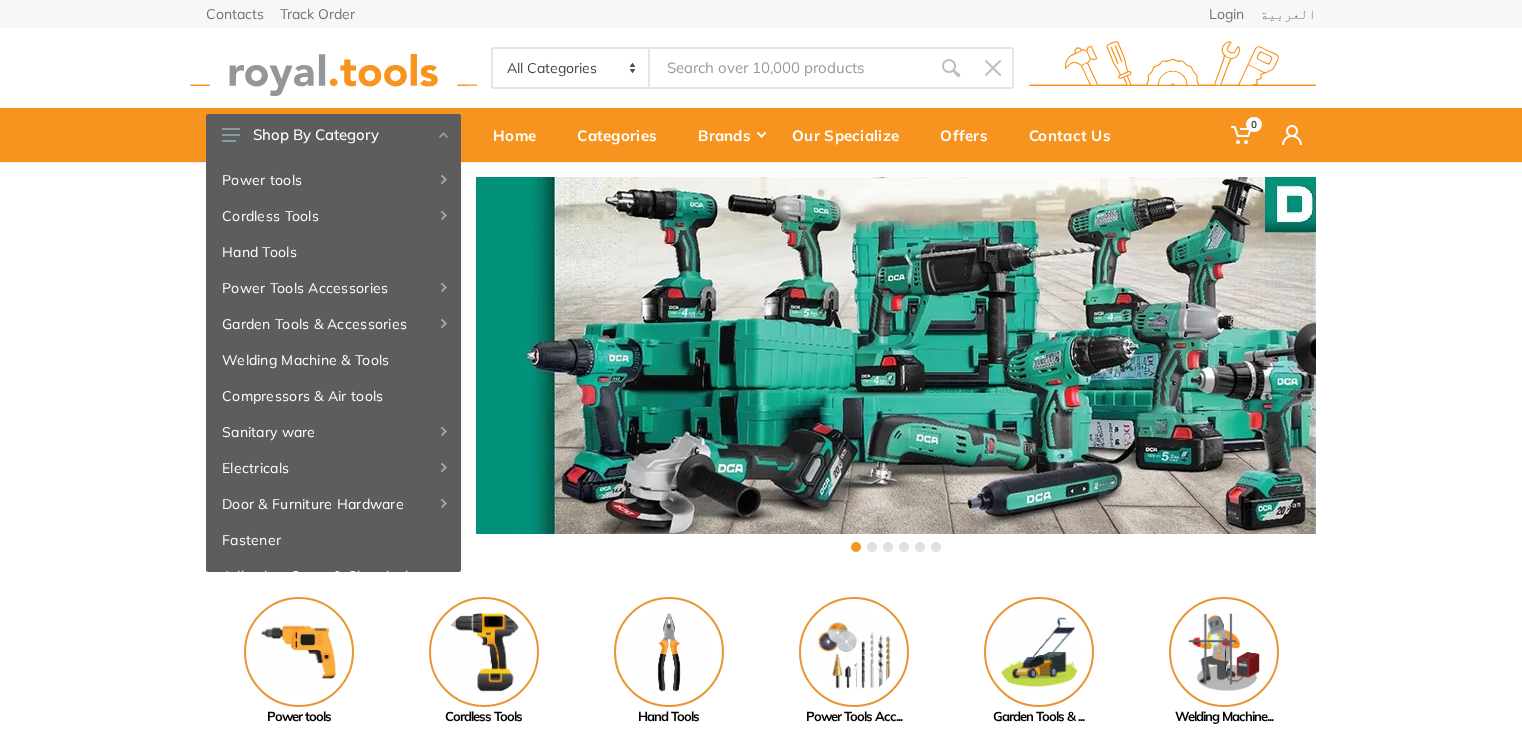 scroll, scrollTop: 0, scrollLeft: 0, axis: both 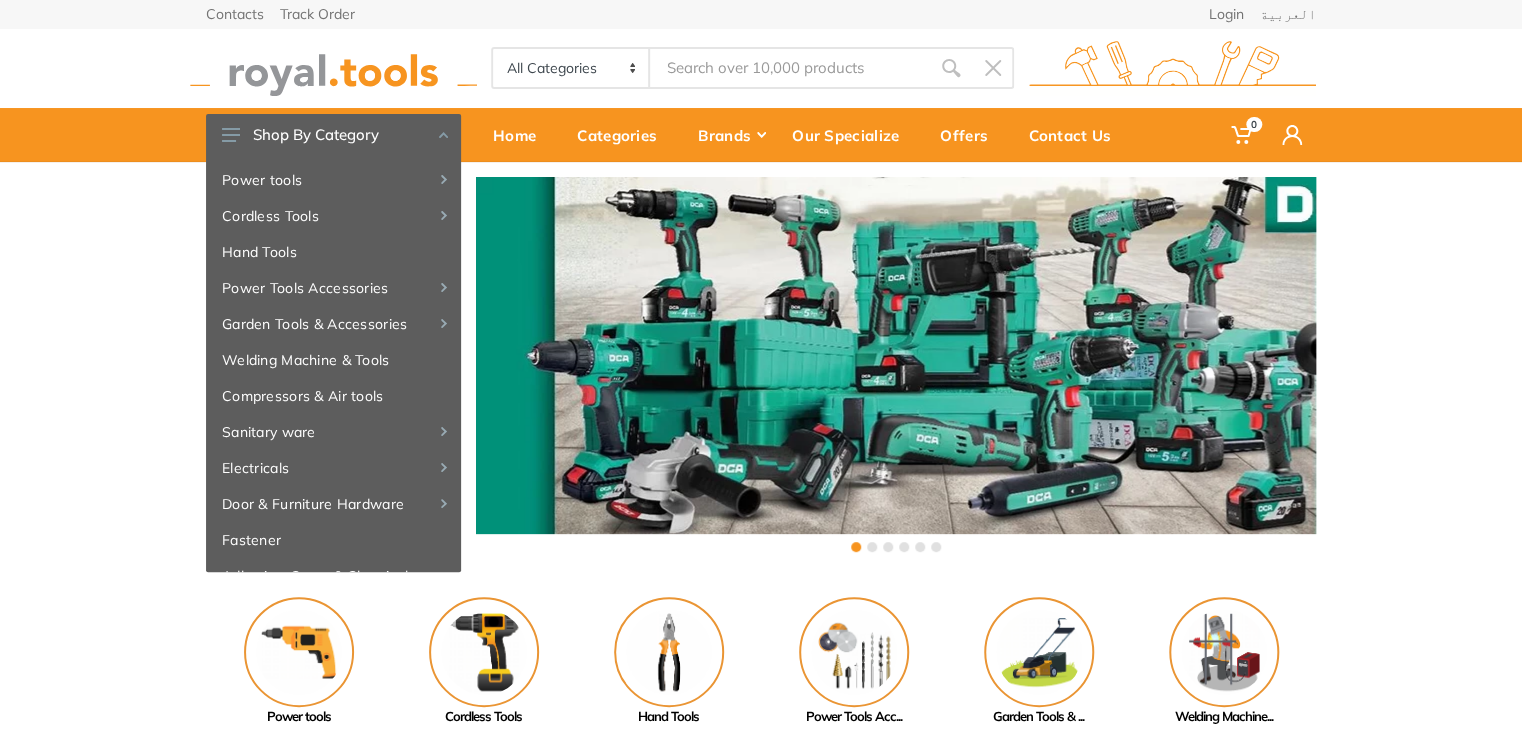 click at bounding box center [333, 68] 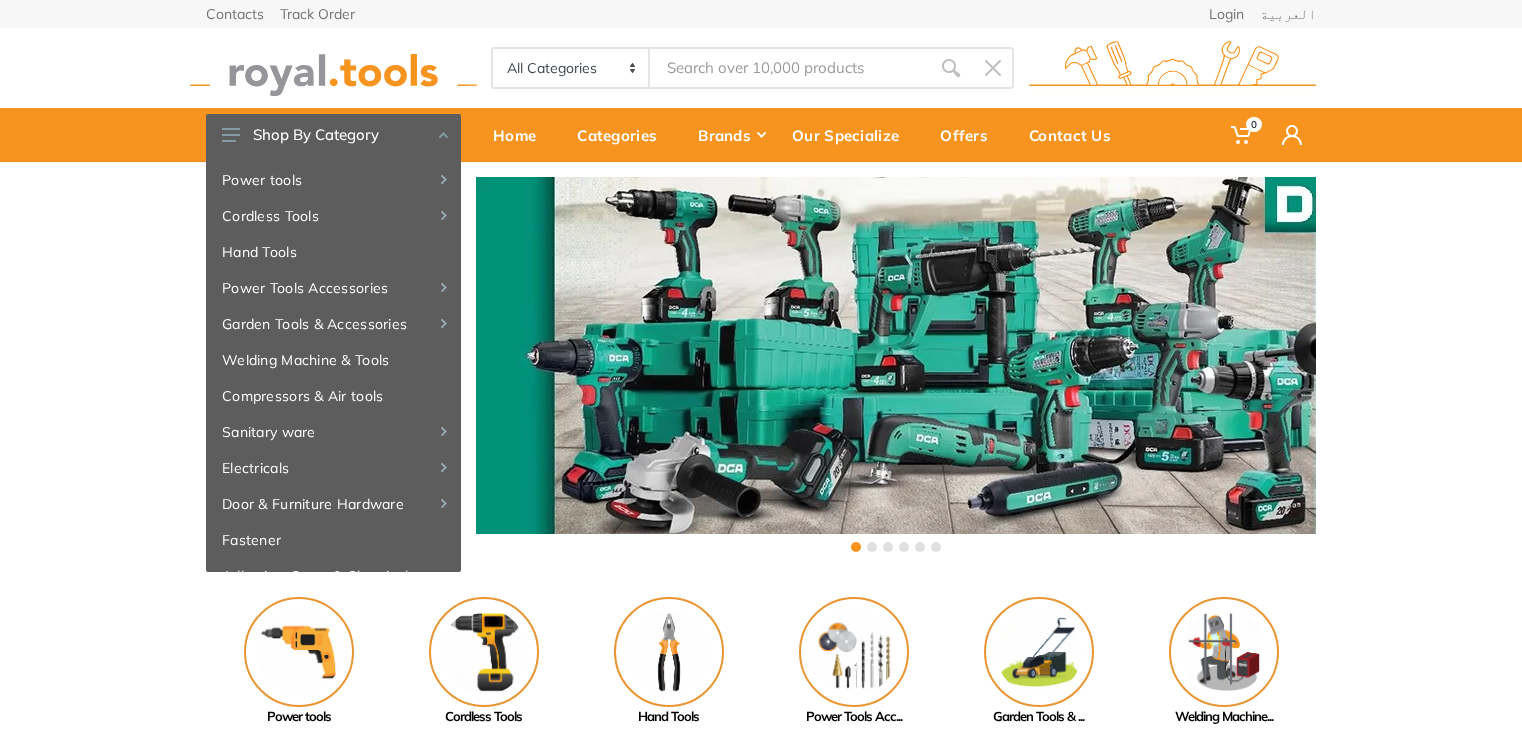 scroll, scrollTop: 0, scrollLeft: 0, axis: both 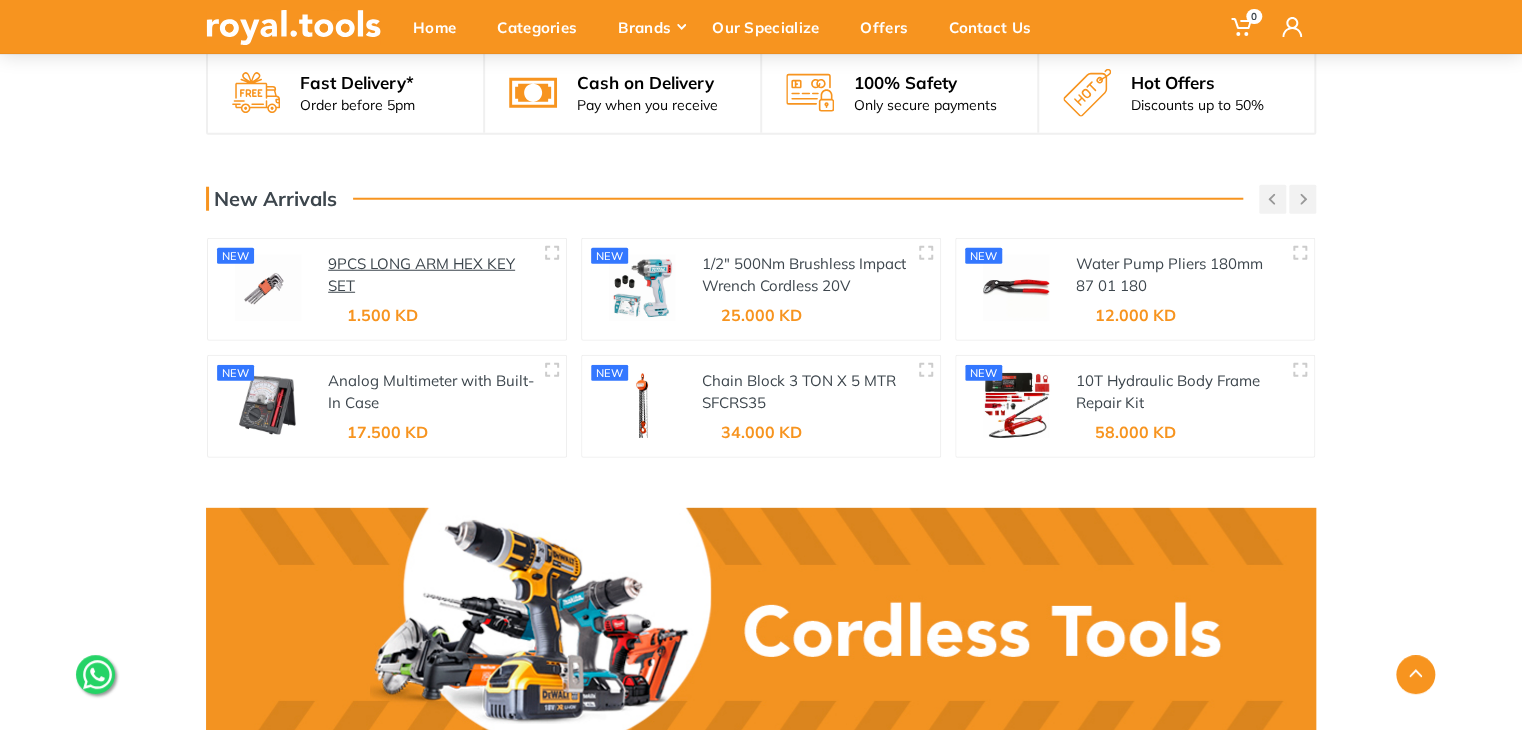 click on "9PCS LONG ARM HEX KEY SET" at bounding box center [421, 275] 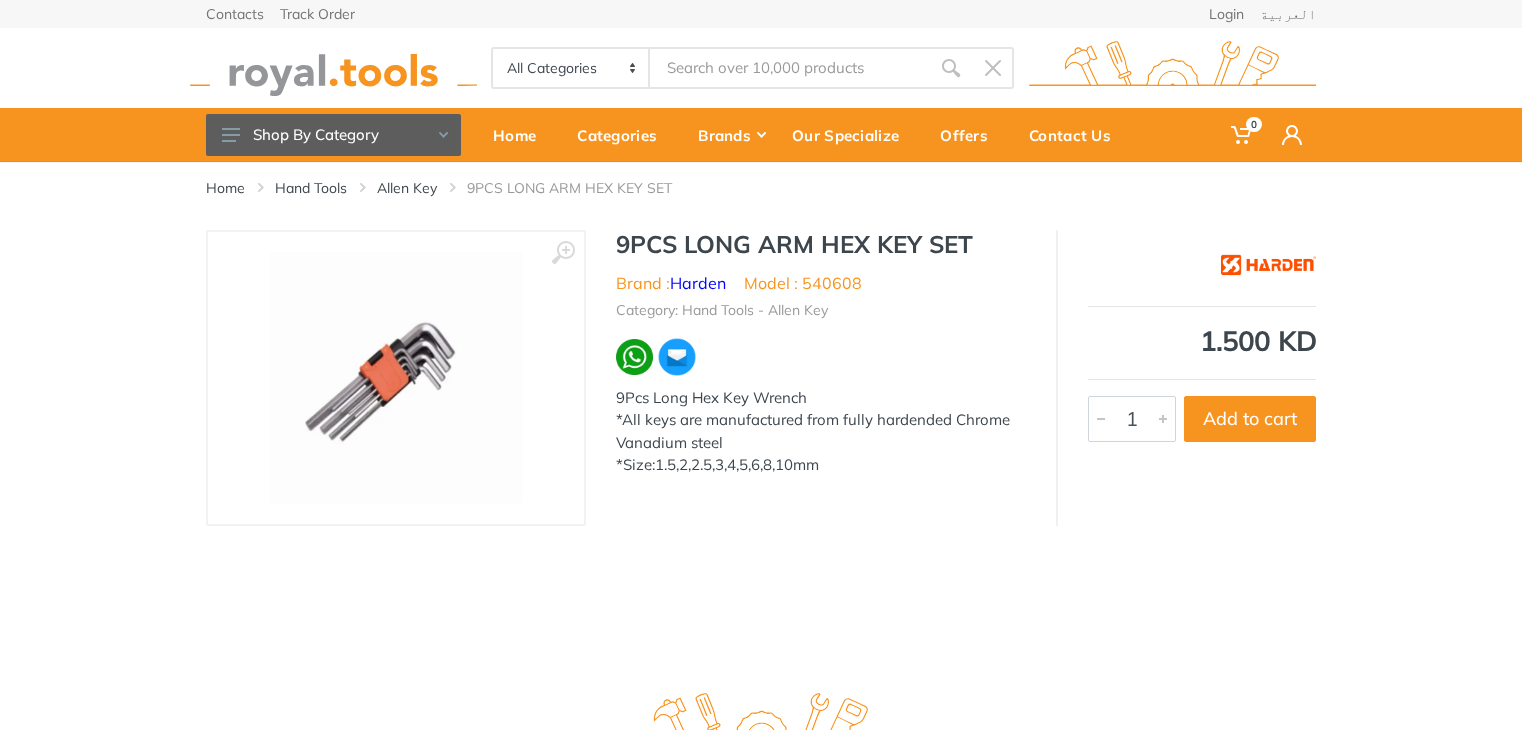 scroll, scrollTop: 0, scrollLeft: 0, axis: both 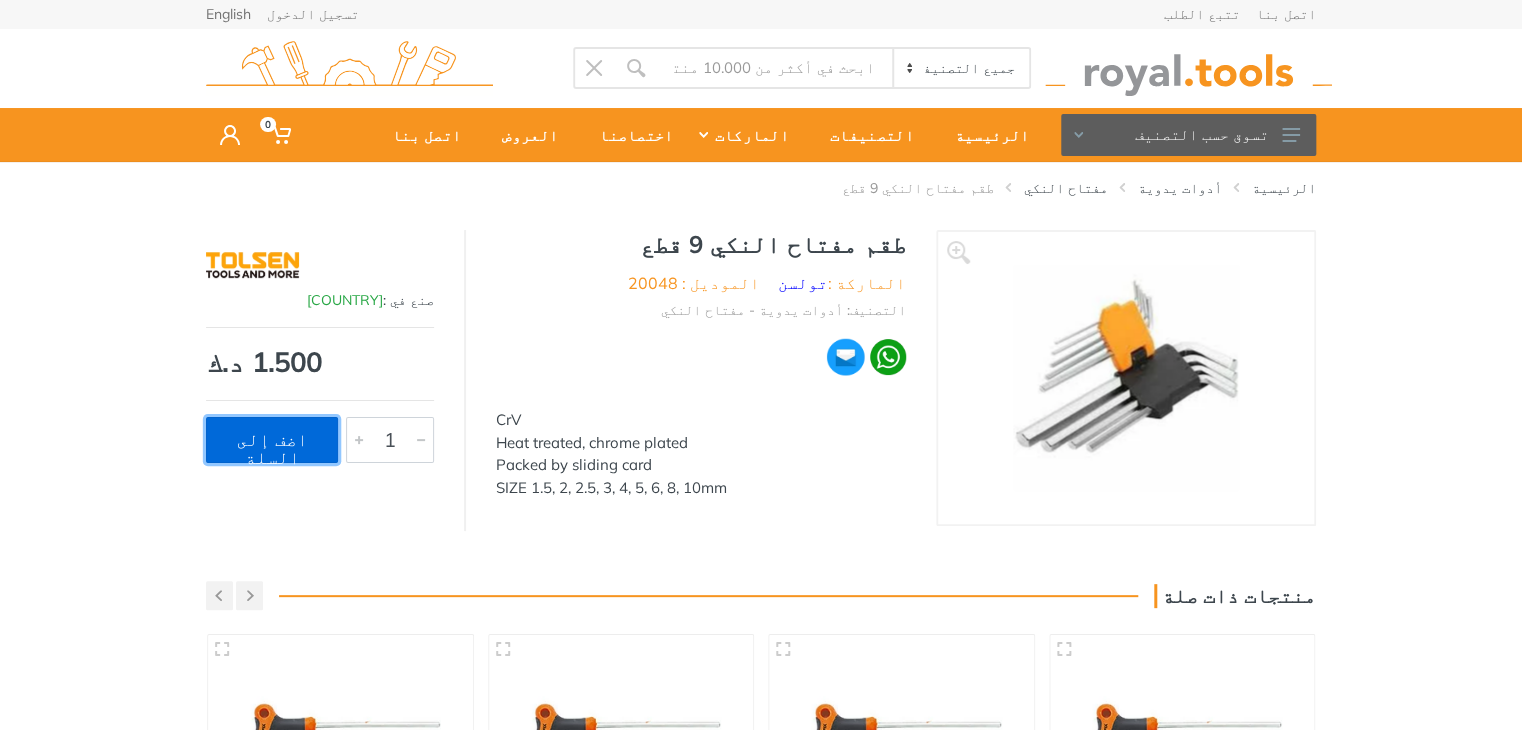 click on "اضف إلى السلة" at bounding box center (272, 440) 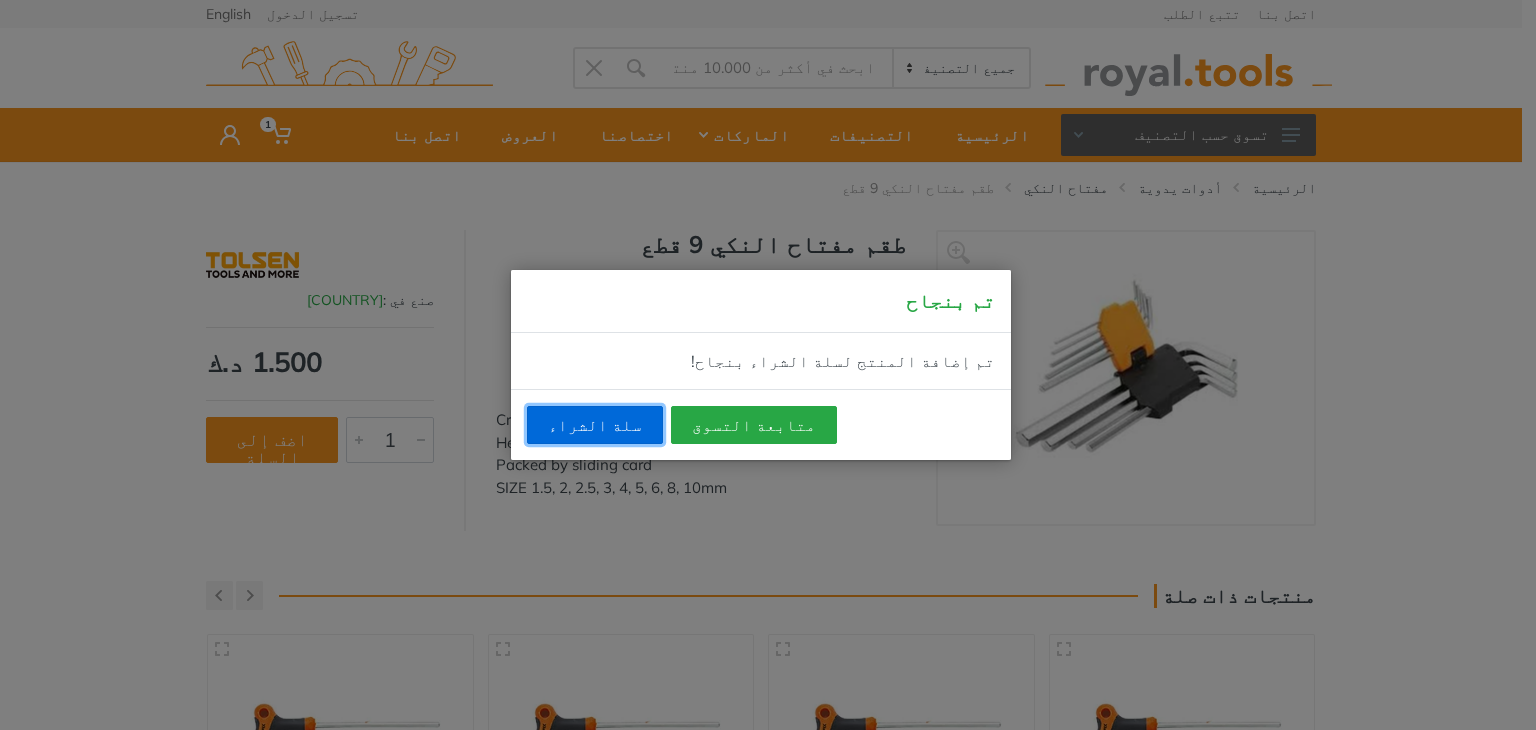 click on "سلة الشراء" at bounding box center (595, 425) 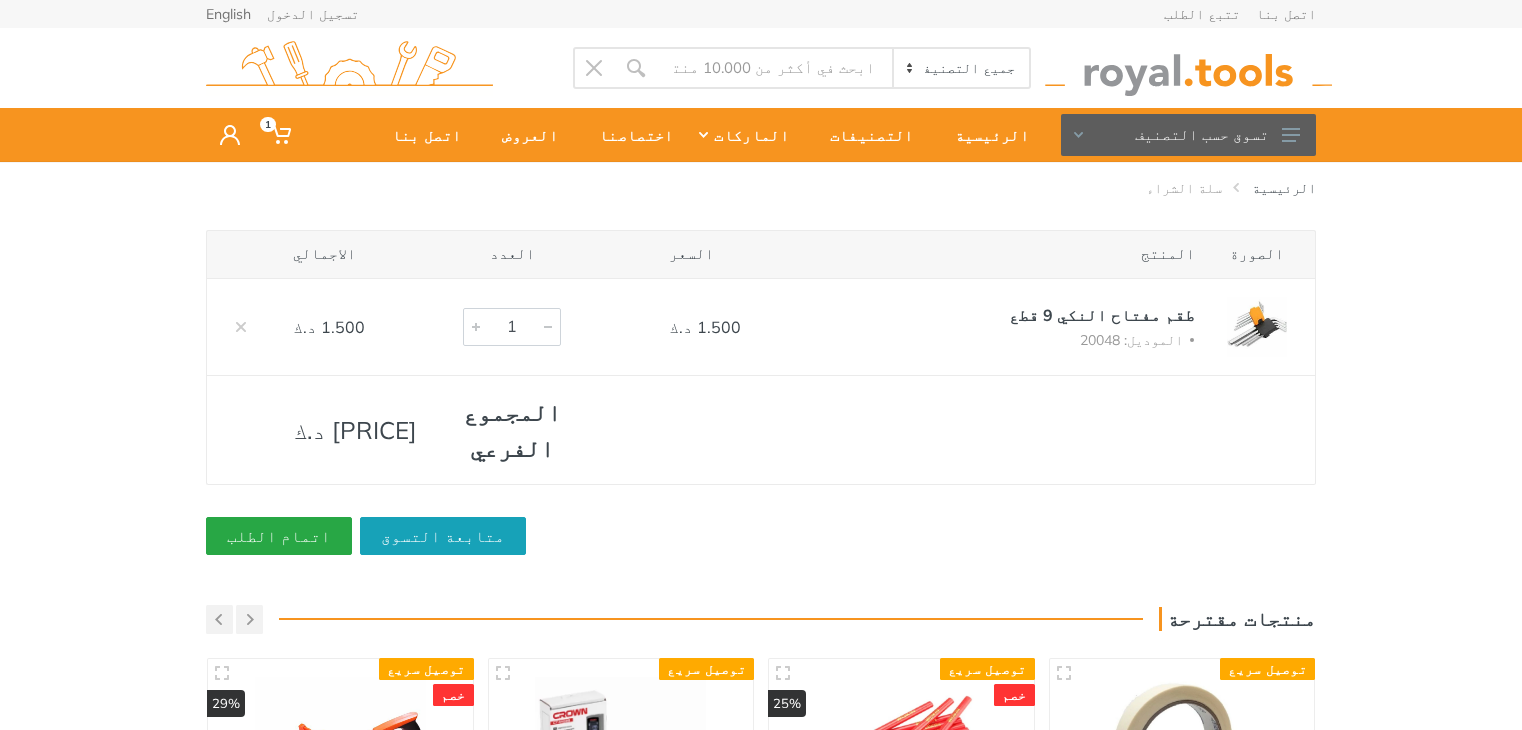scroll, scrollTop: 0, scrollLeft: 0, axis: both 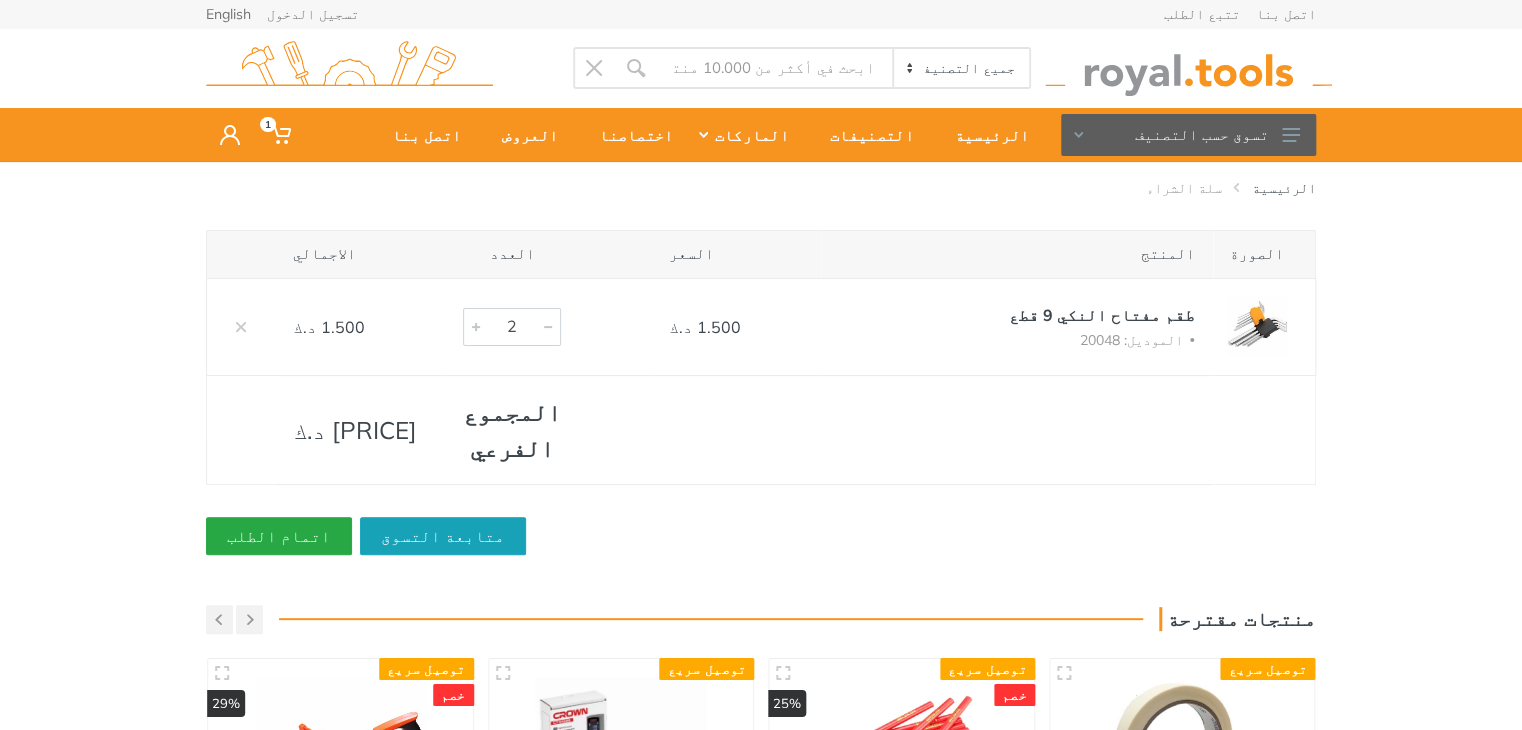 click at bounding box center [476, 327] 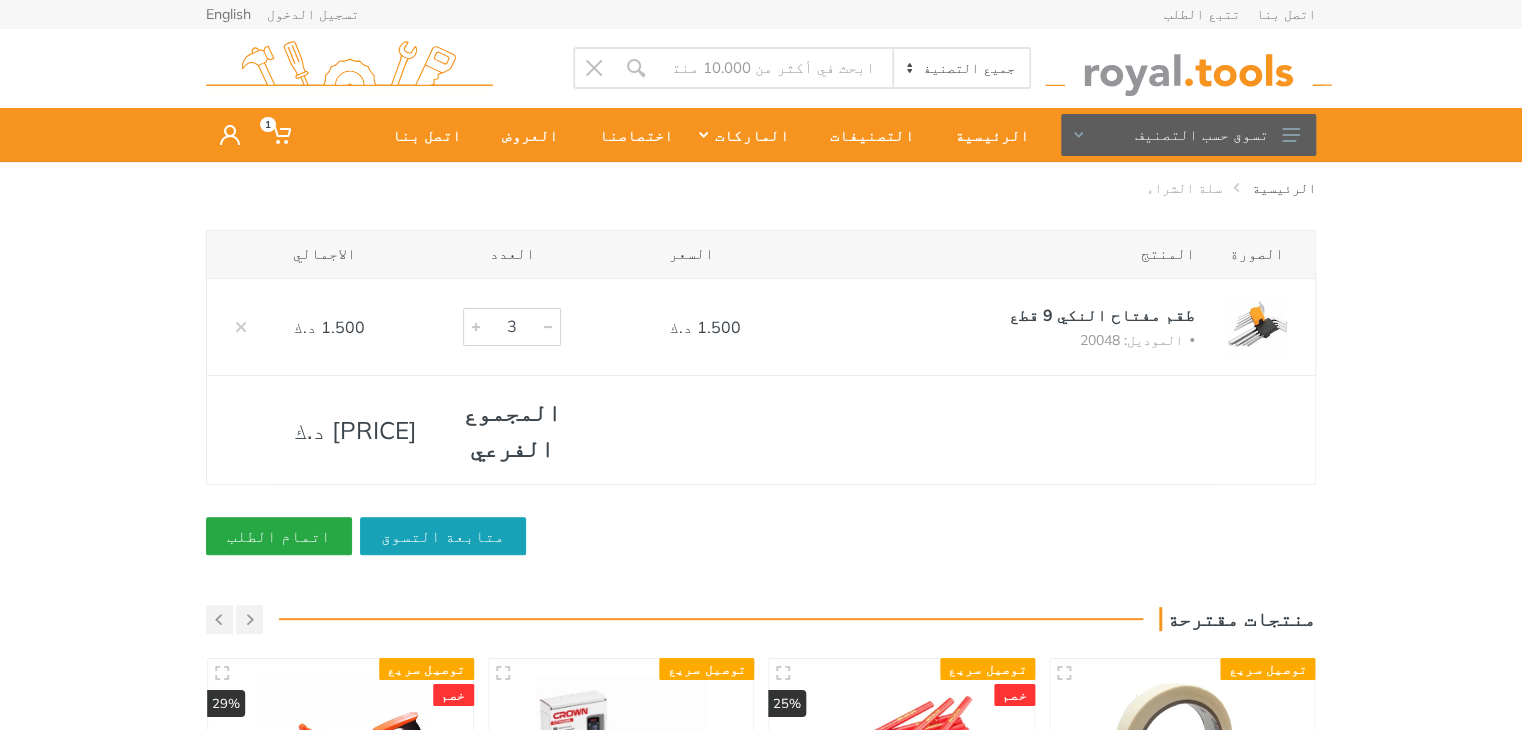 click at bounding box center [476, 327] 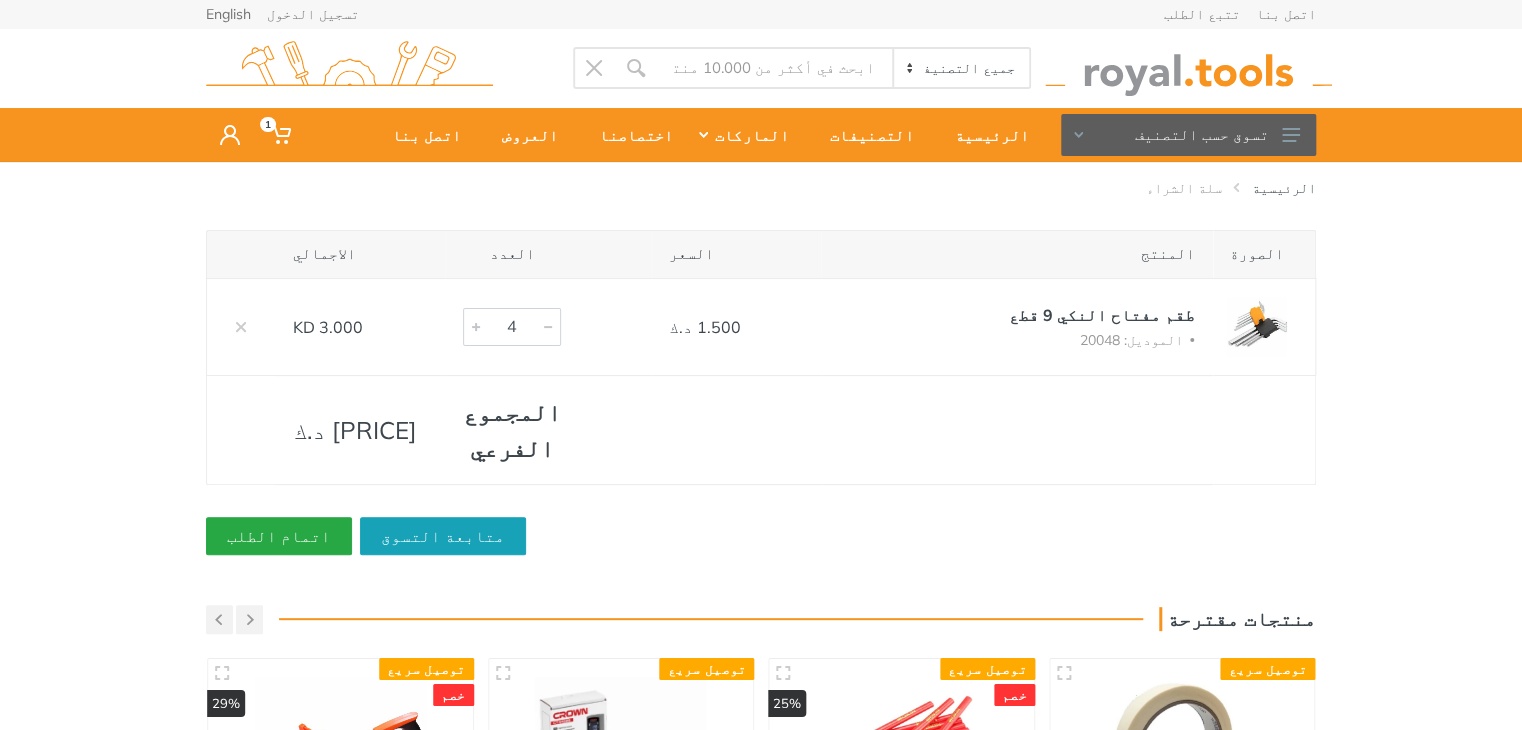 click at bounding box center [476, 327] 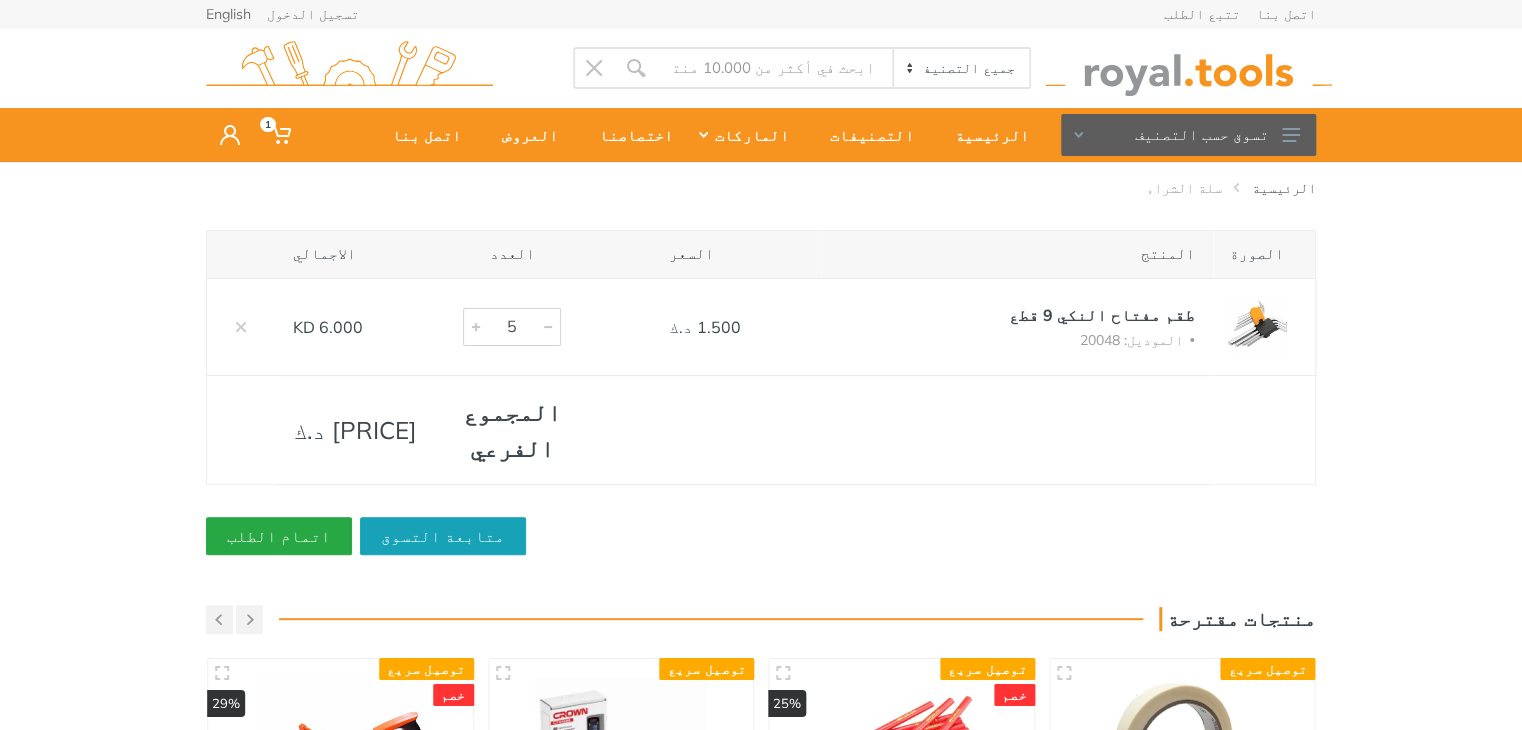 click at bounding box center (476, 327) 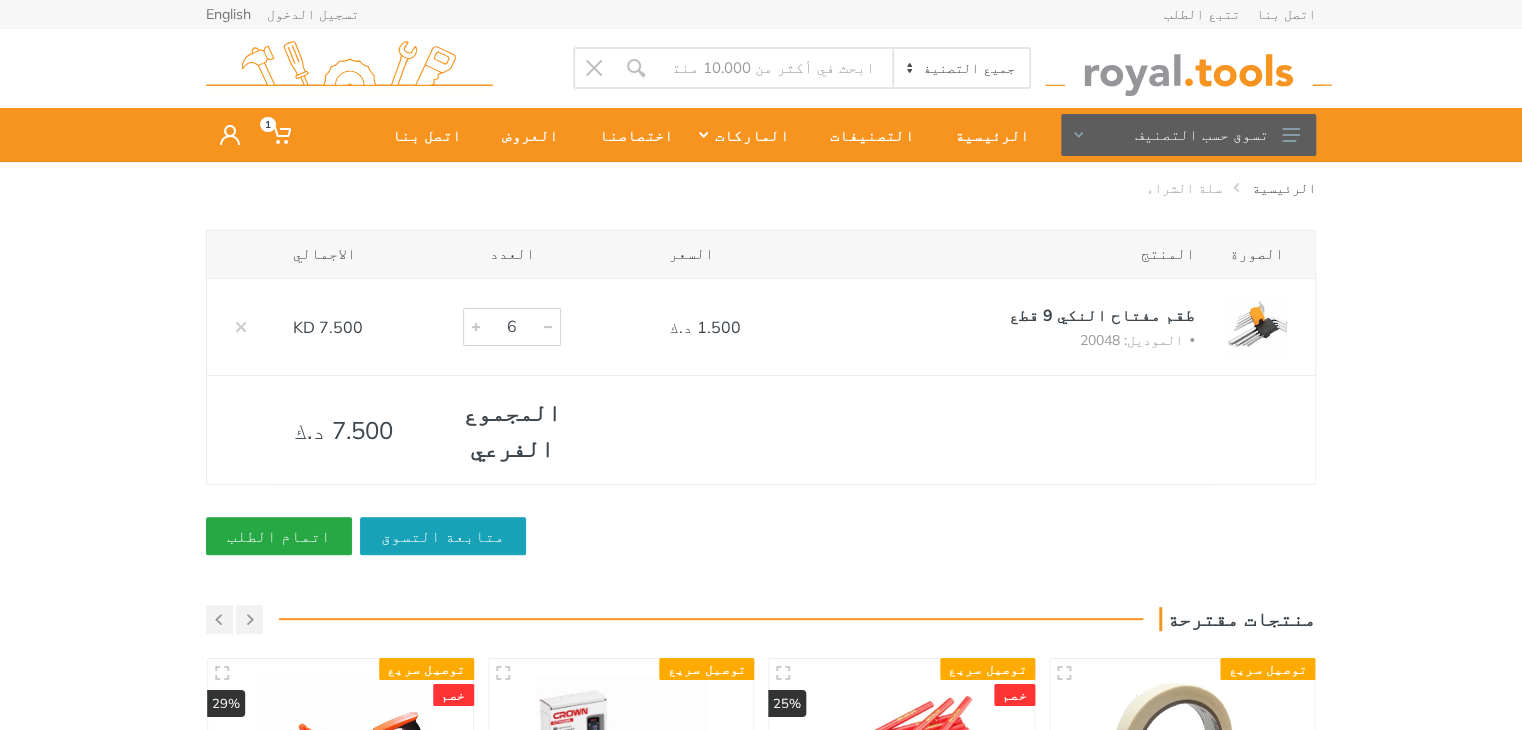 click at bounding box center [476, 327] 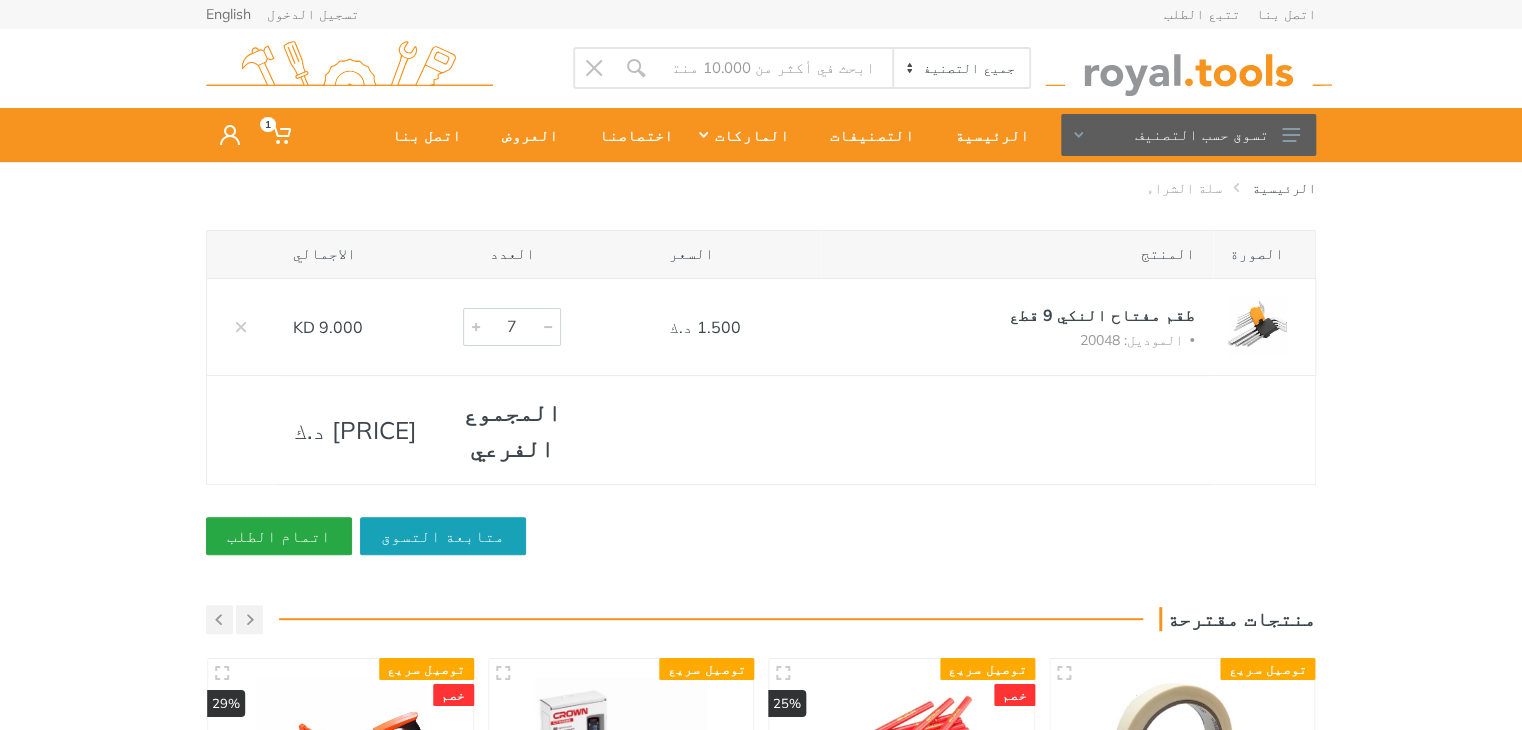 click at bounding box center (476, 327) 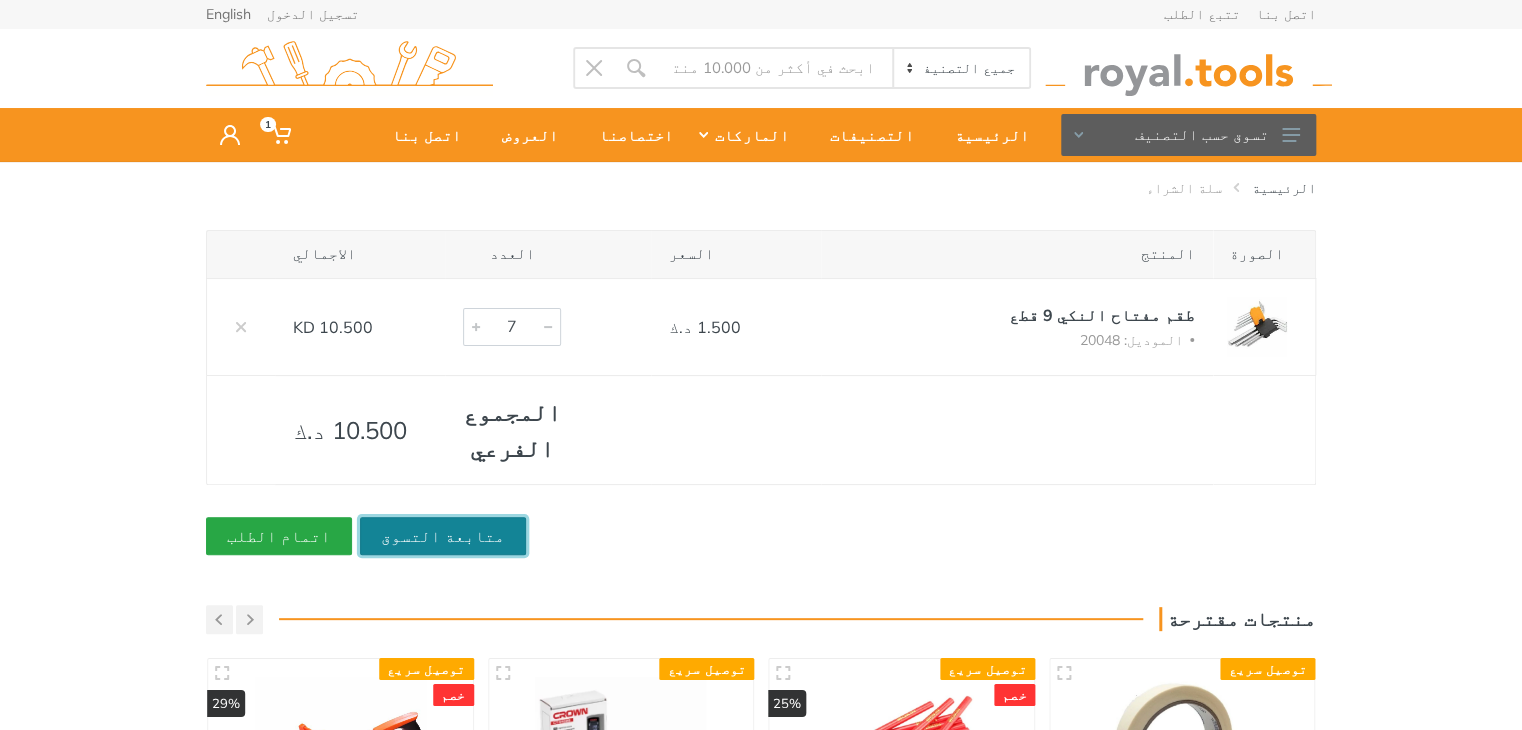 click on "متابعة التسوق" at bounding box center (443, 536) 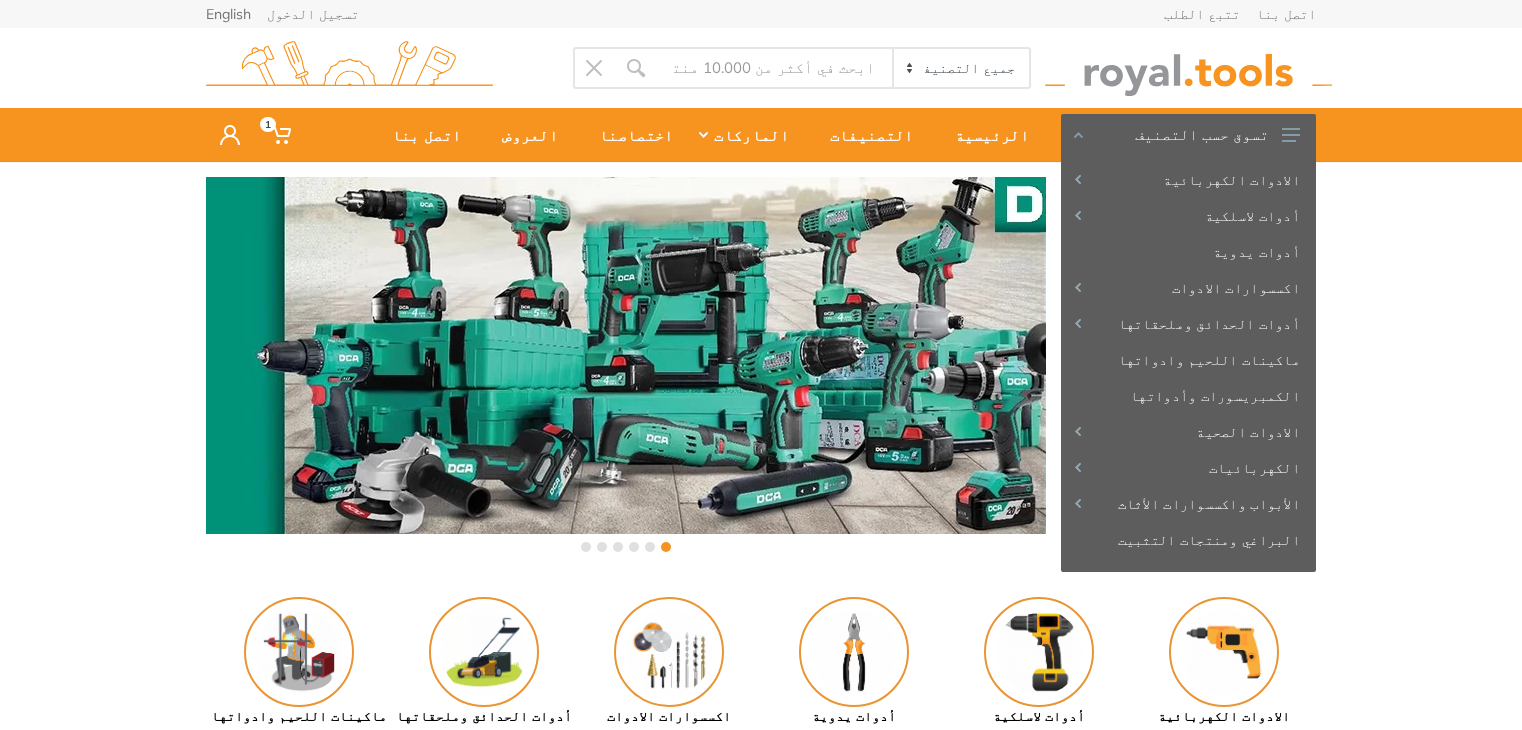 scroll, scrollTop: 0, scrollLeft: 0, axis: both 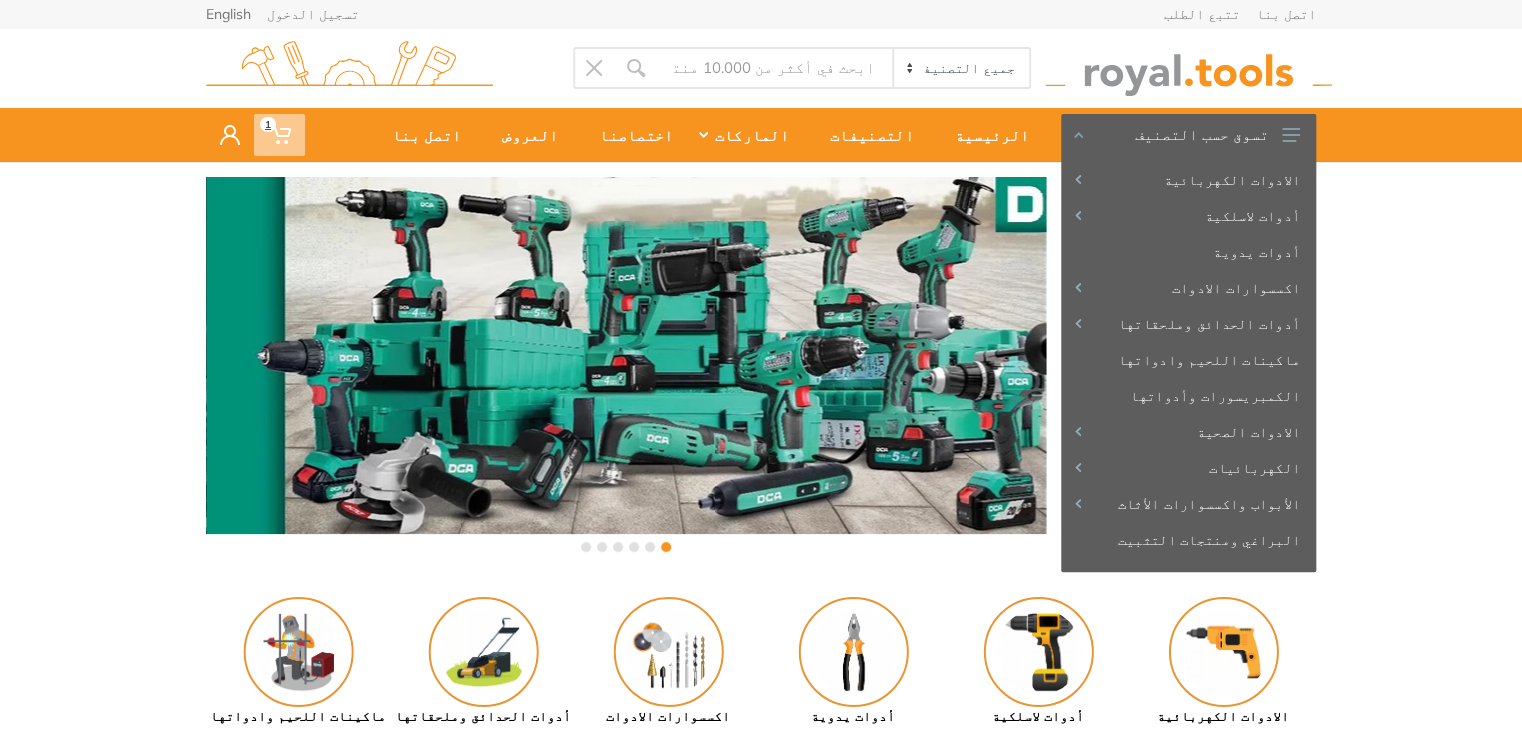 click 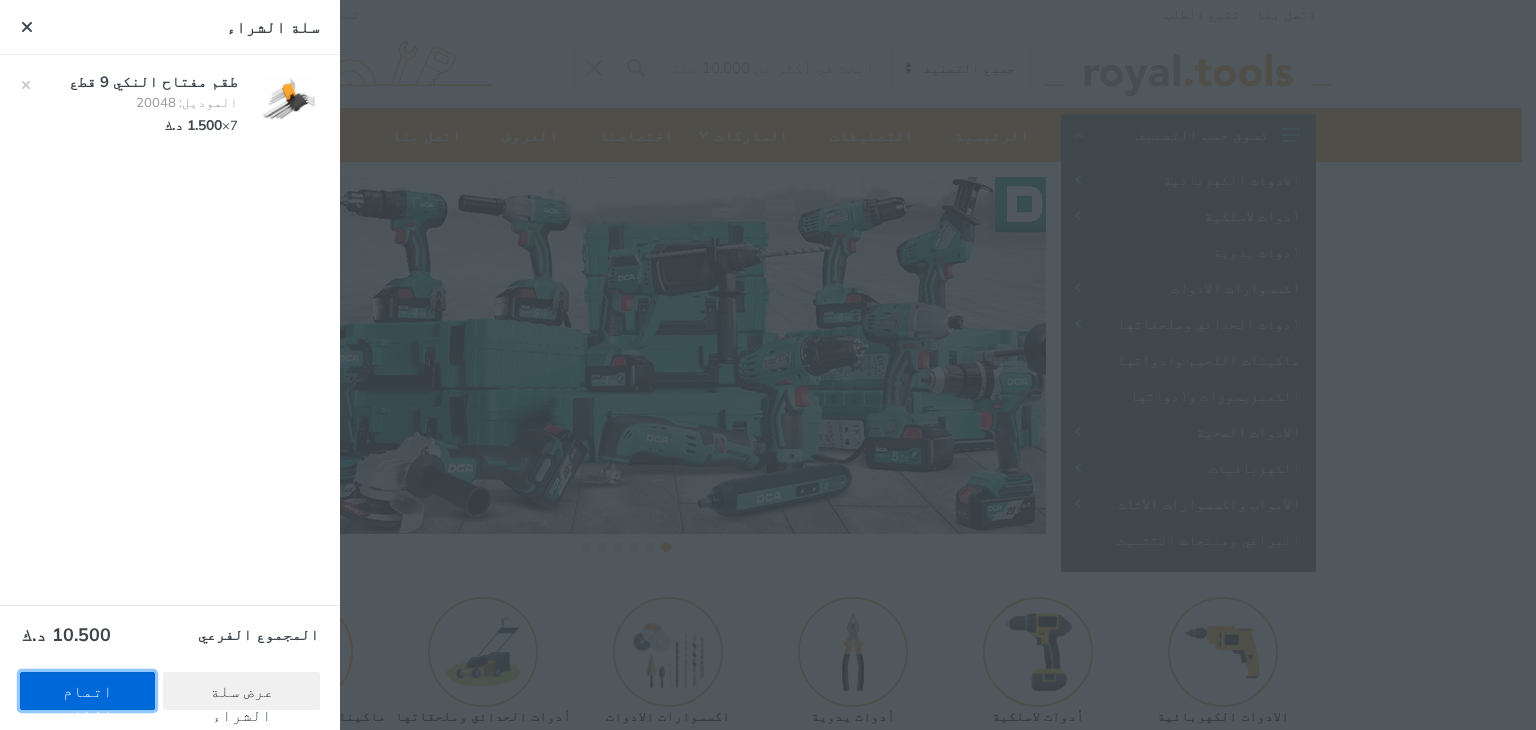 click on "اتمام الطلب" at bounding box center (87, 691) 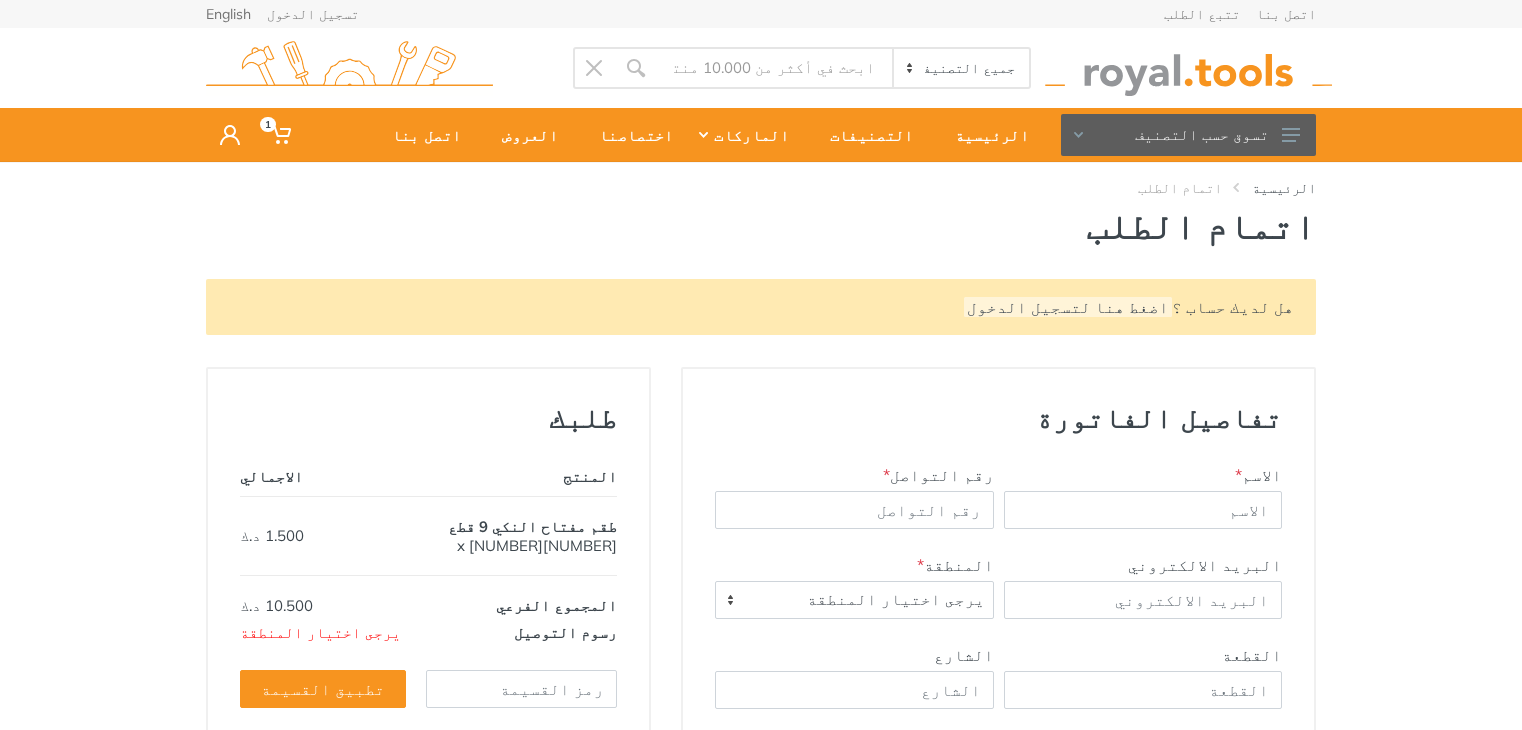 scroll, scrollTop: 0, scrollLeft: 0, axis: both 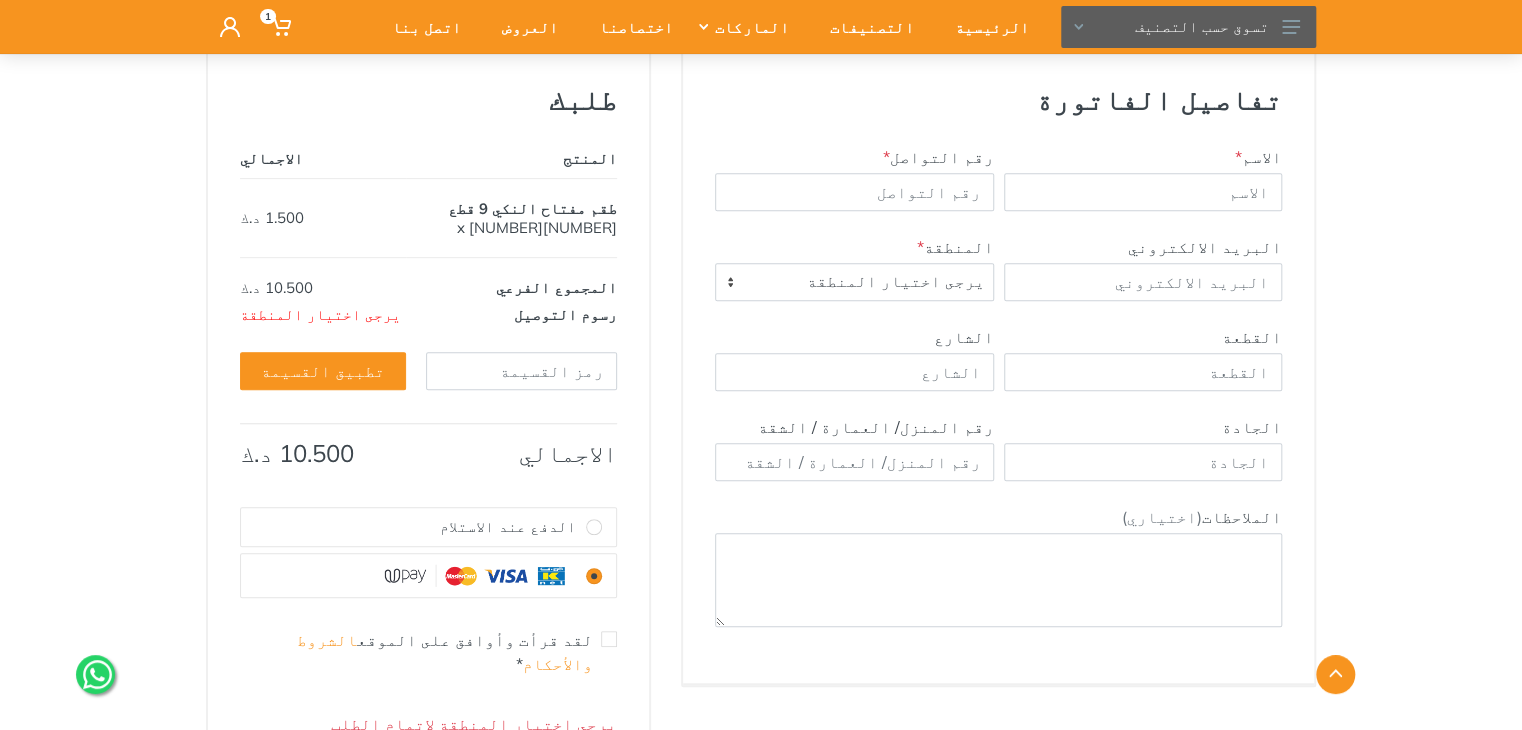 click on "يرجى اختيار المنطقة" at bounding box center [854, 282] 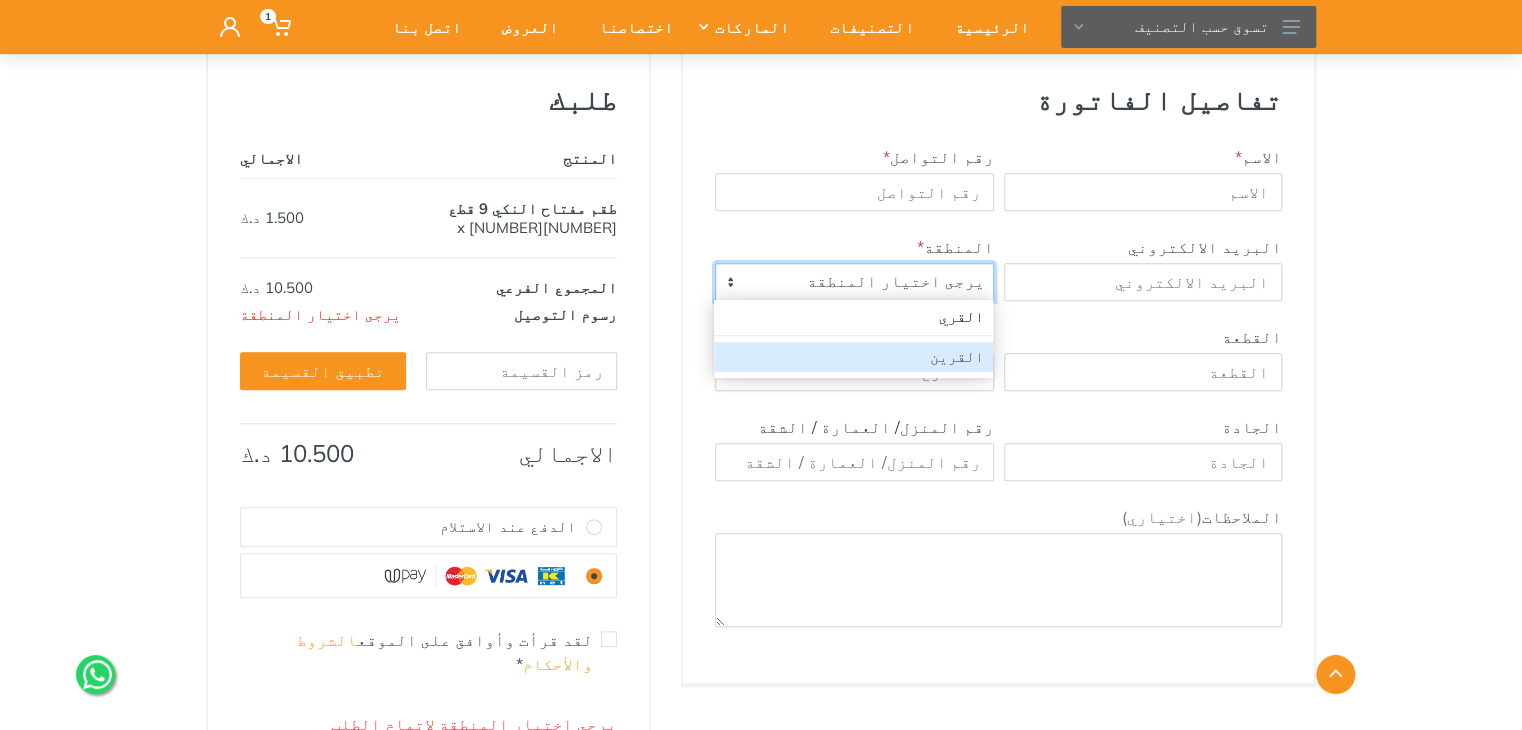 type on "القري" 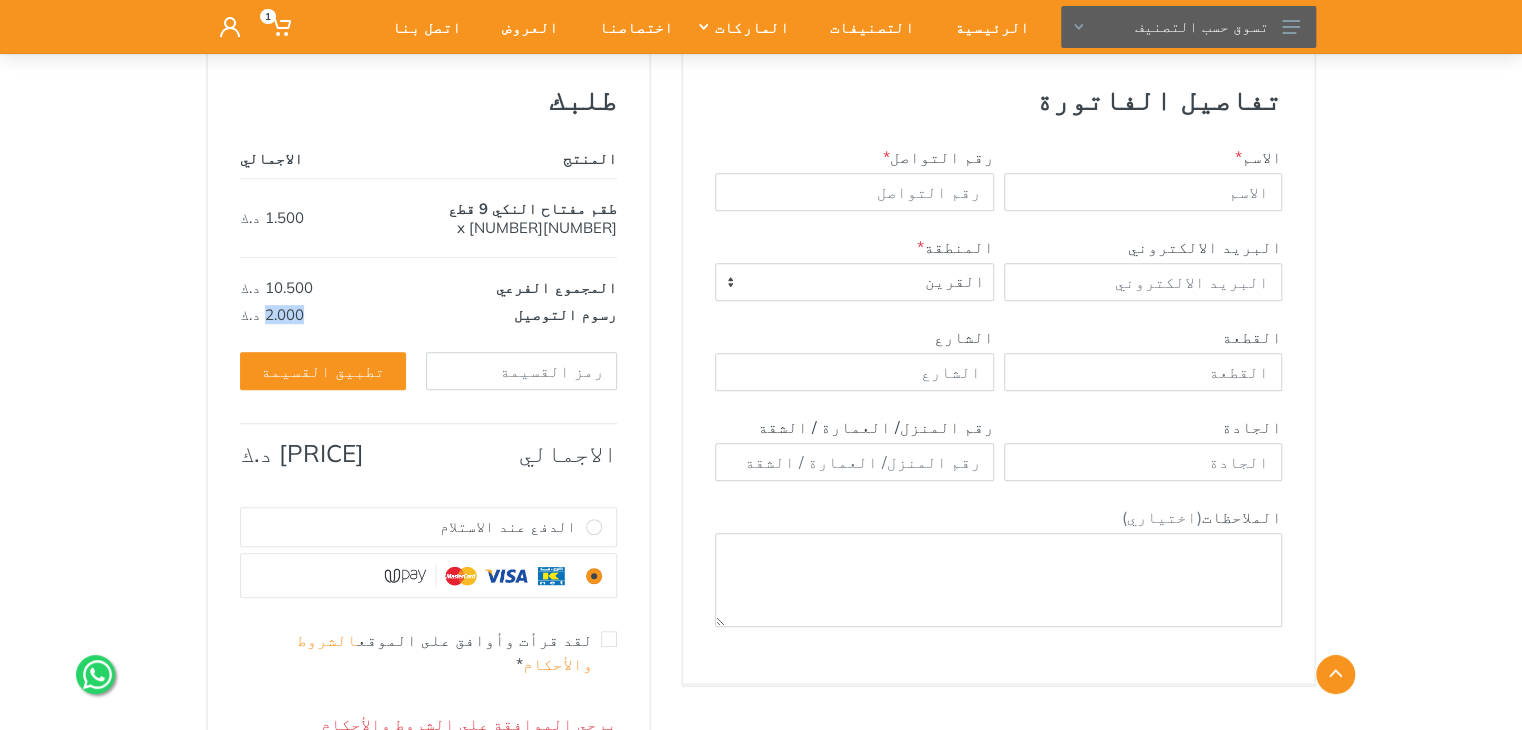 drag, startPoint x: 304, startPoint y: 306, endPoint x: 261, endPoint y: 312, distance: 43.416588 